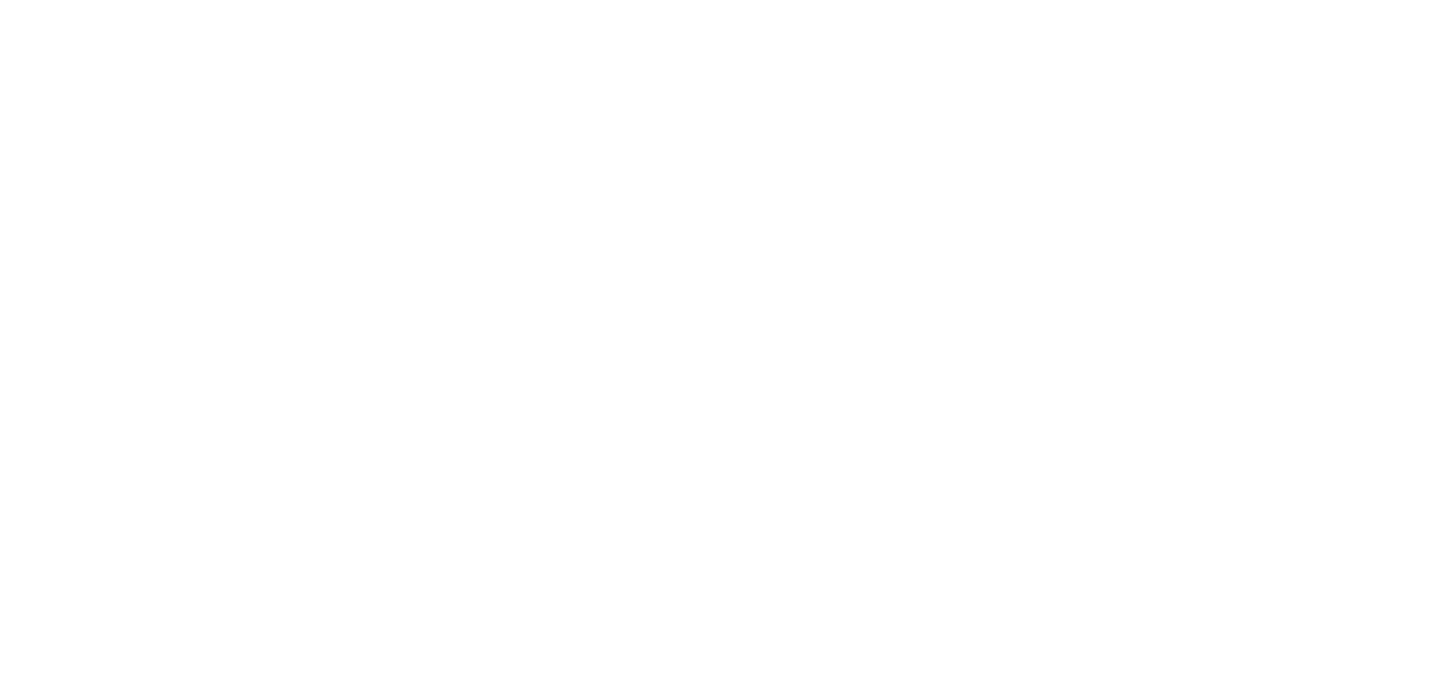 scroll, scrollTop: 0, scrollLeft: 0, axis: both 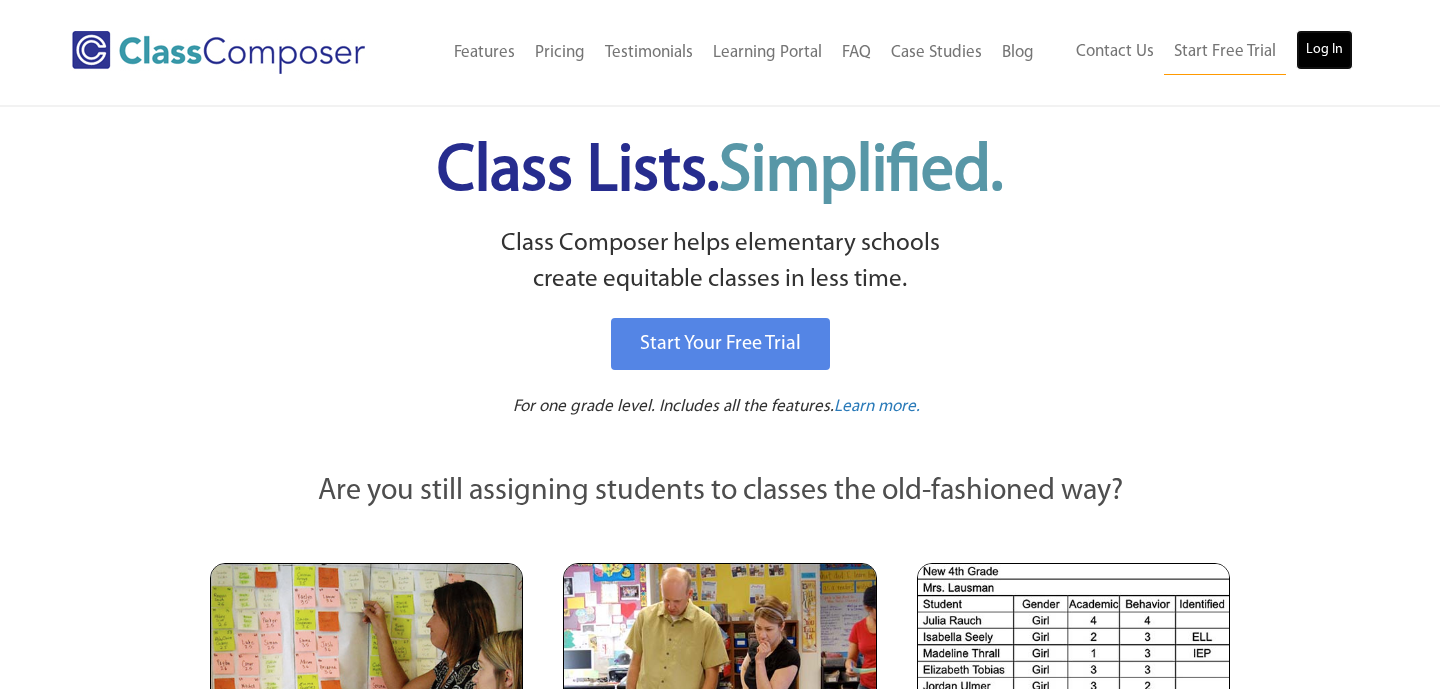 click on "Log In" at bounding box center [1324, 50] 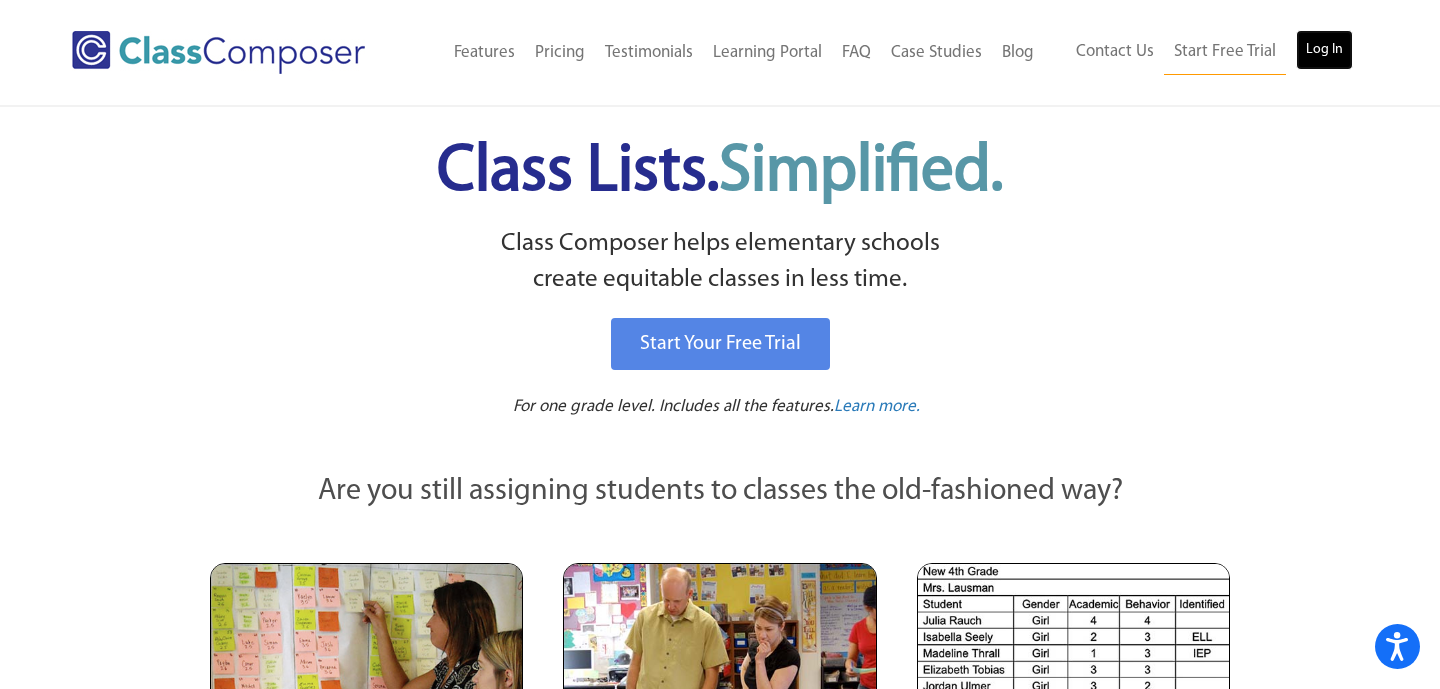 scroll, scrollTop: 0, scrollLeft: 0, axis: both 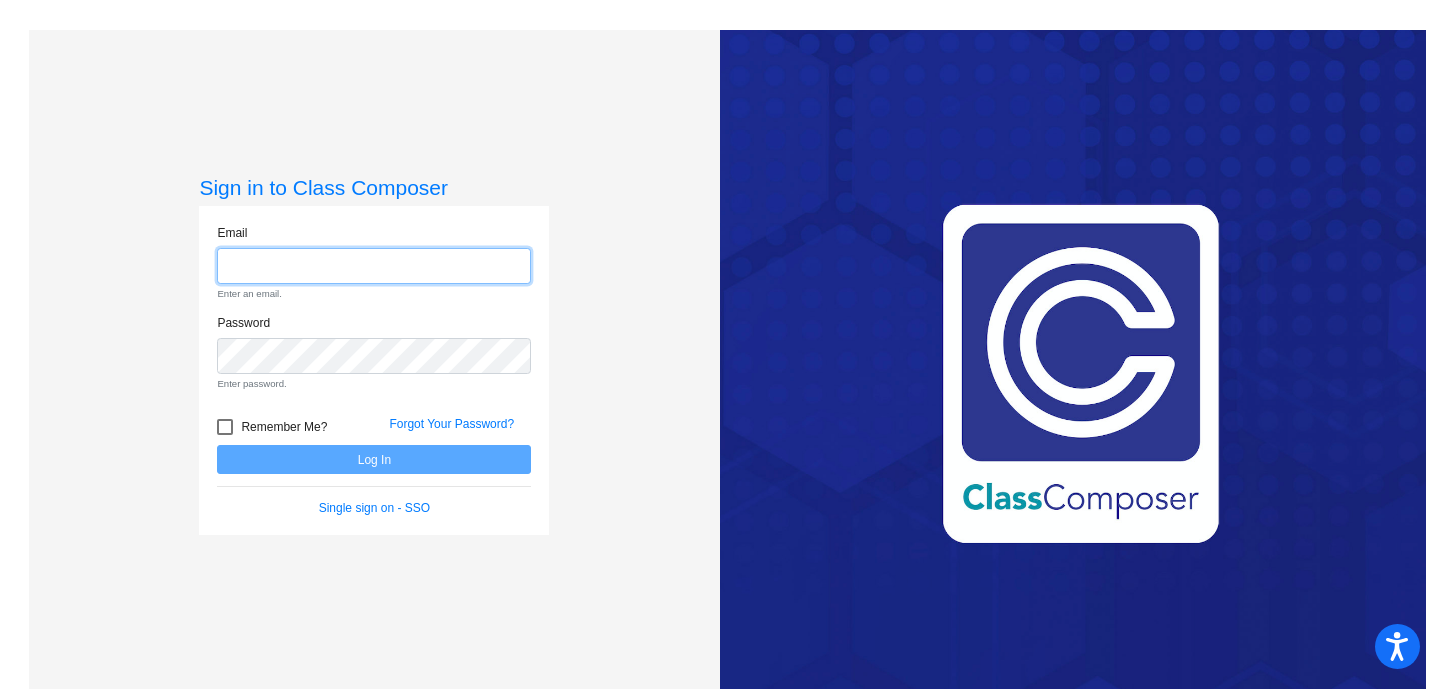 type on "kennedy.hollingsworth@oldham.kyschools.us" 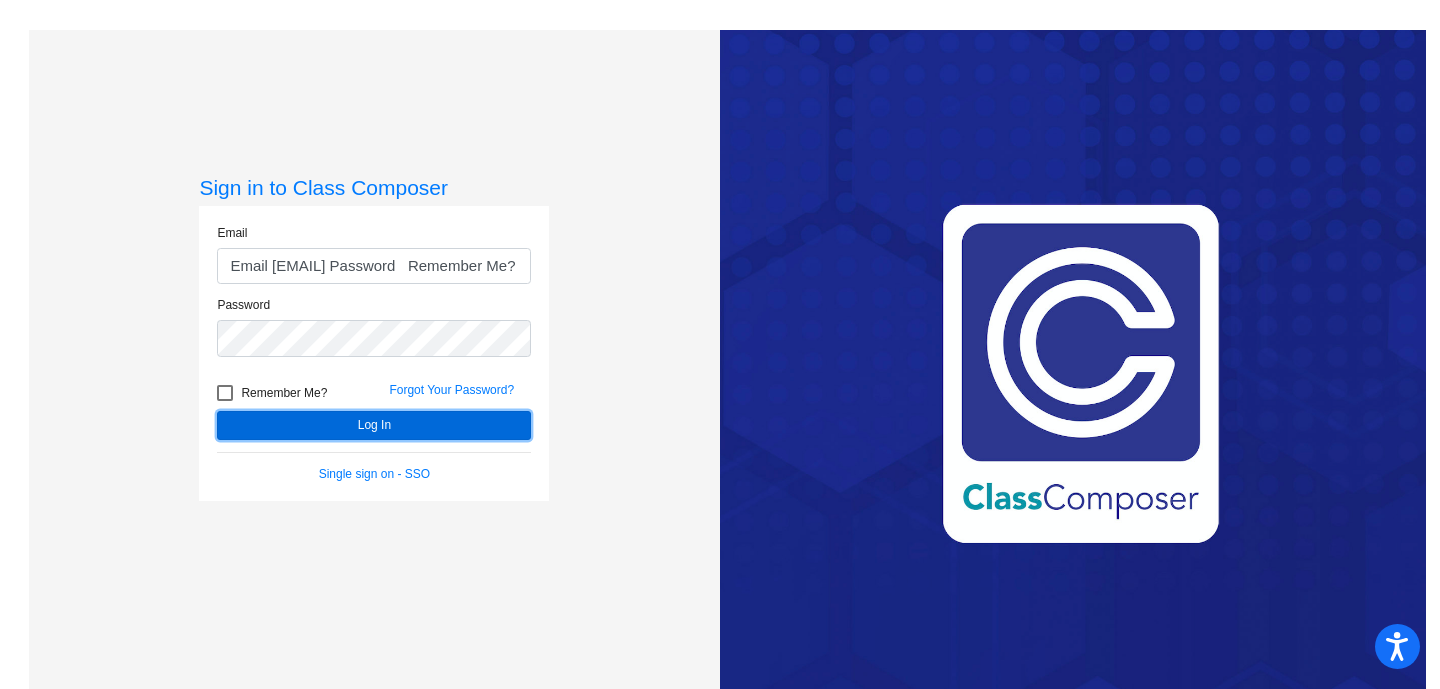 click on "Email kennedy.hollingsworth@oldham.kyschools.us Password   Remember Me? Forgot Your Password?  Log In   Single sign on - SSO" 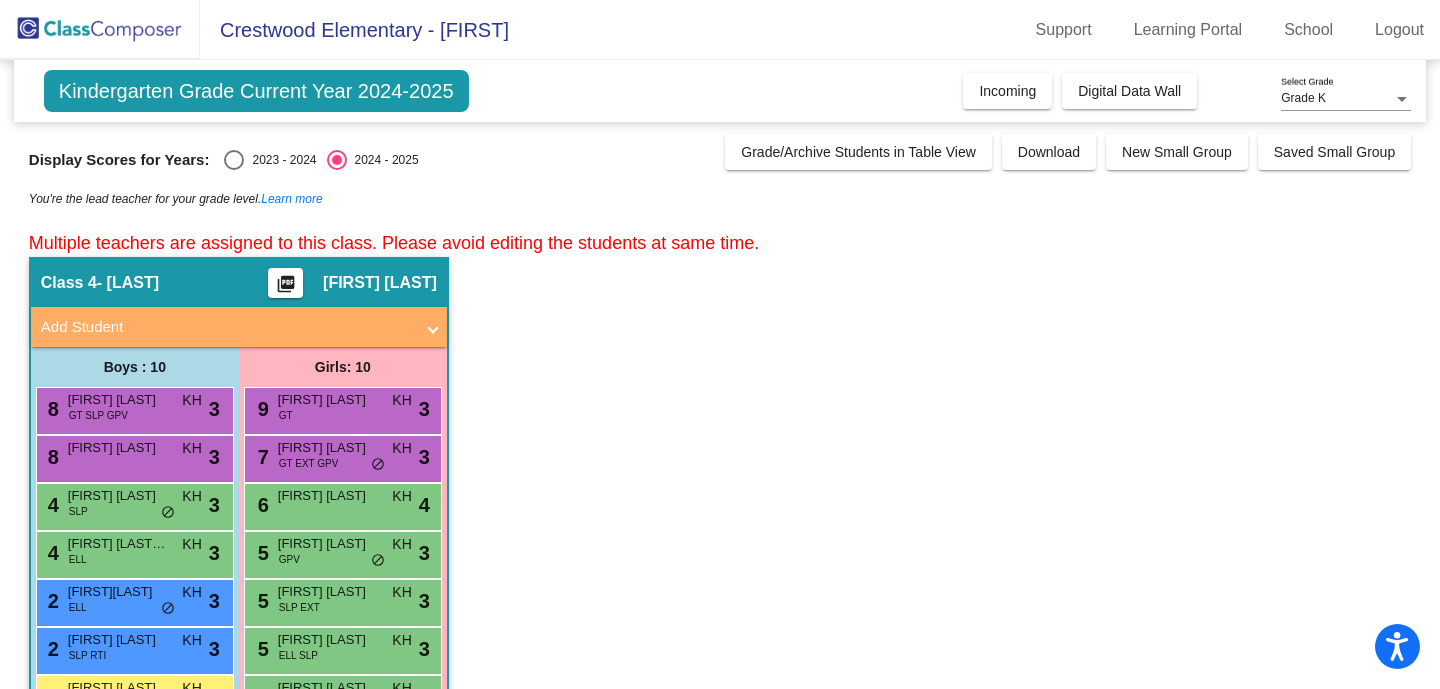click on "Grade K" at bounding box center (1337, 99) 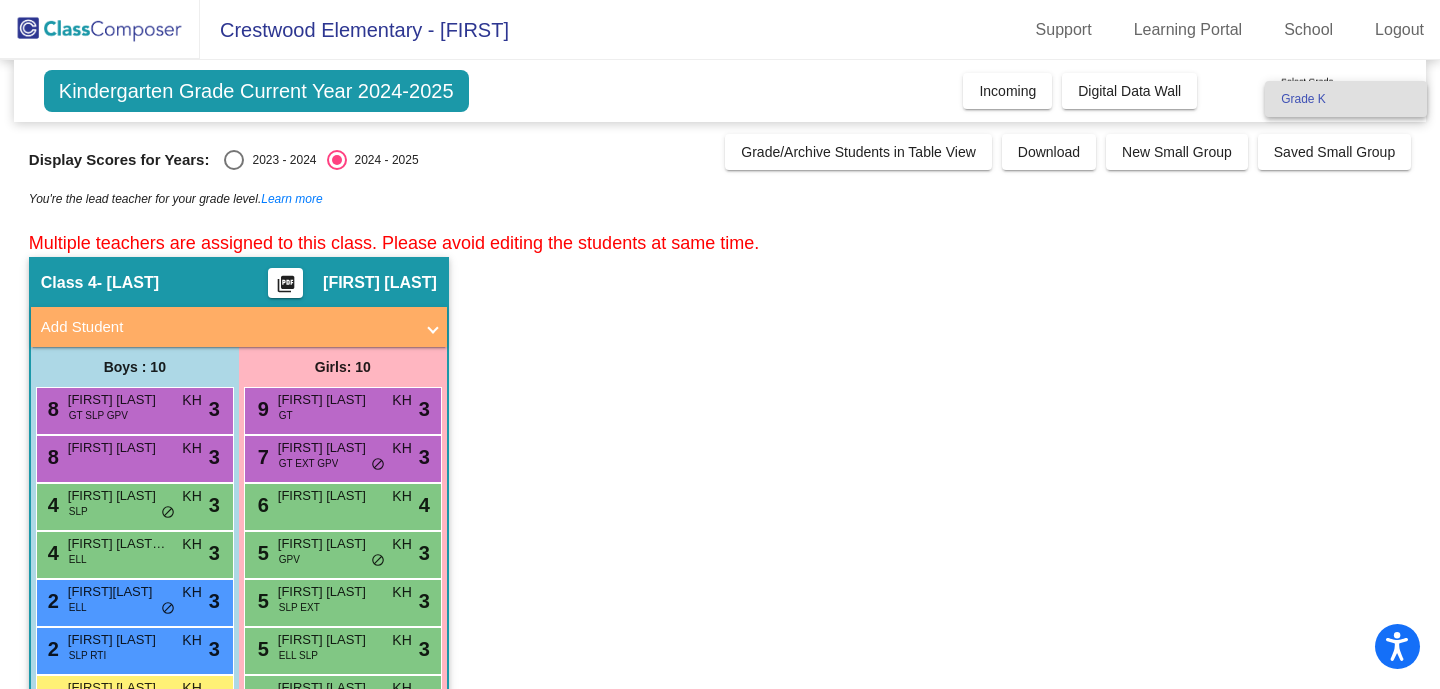 click on "Grade K" at bounding box center (1346, 99) 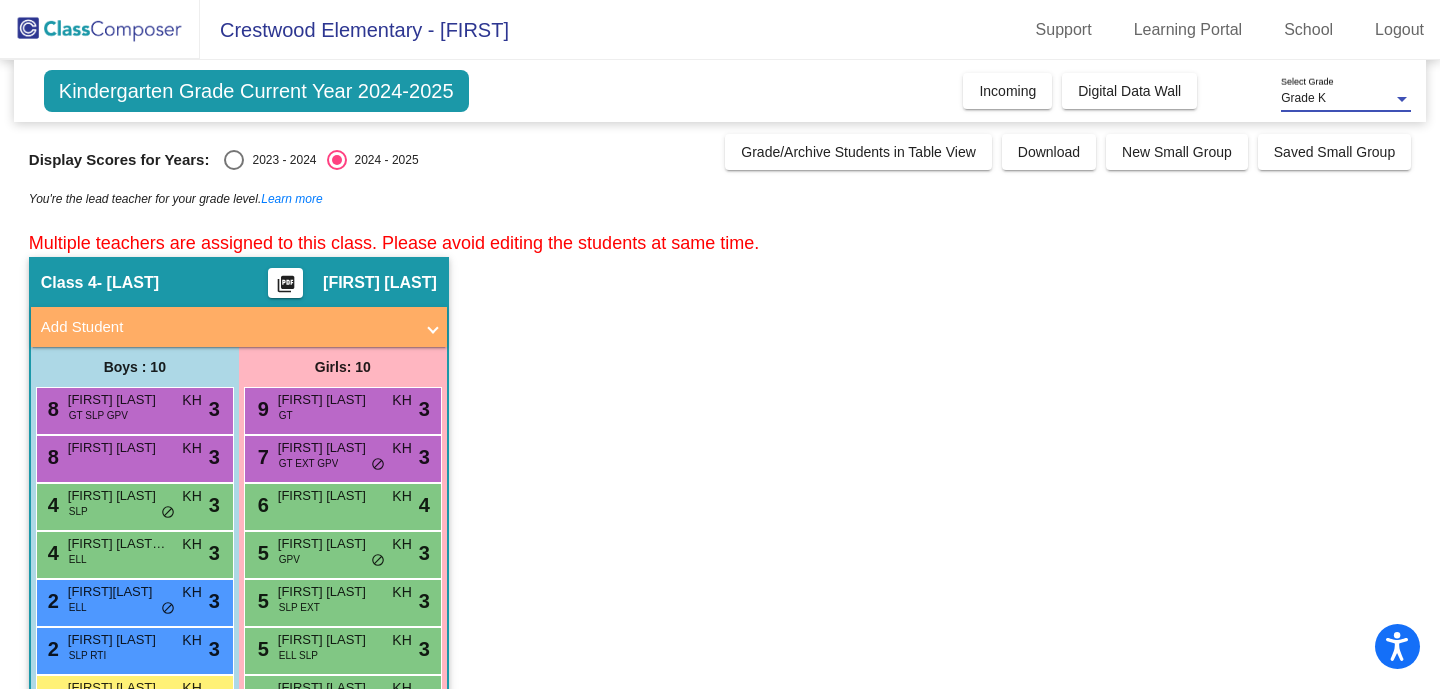 click on "Crestwood Elementary - Kennedy" 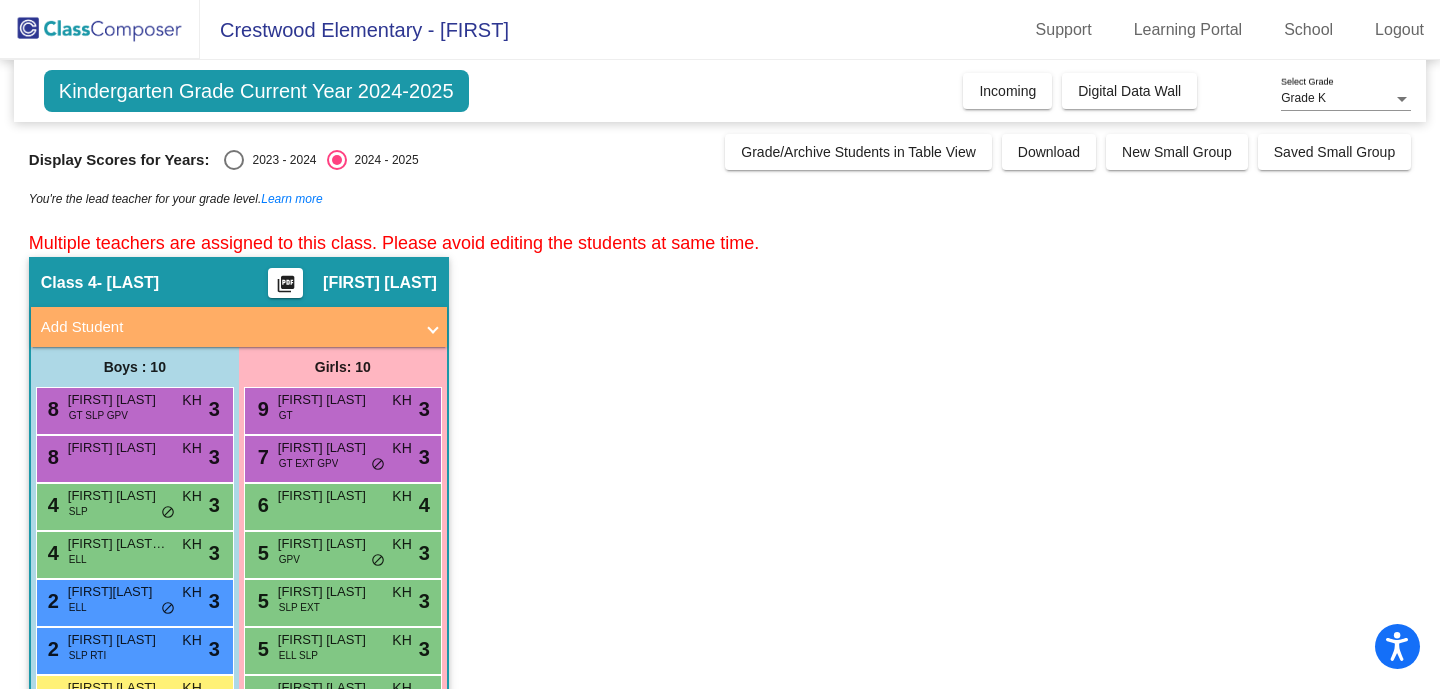 click 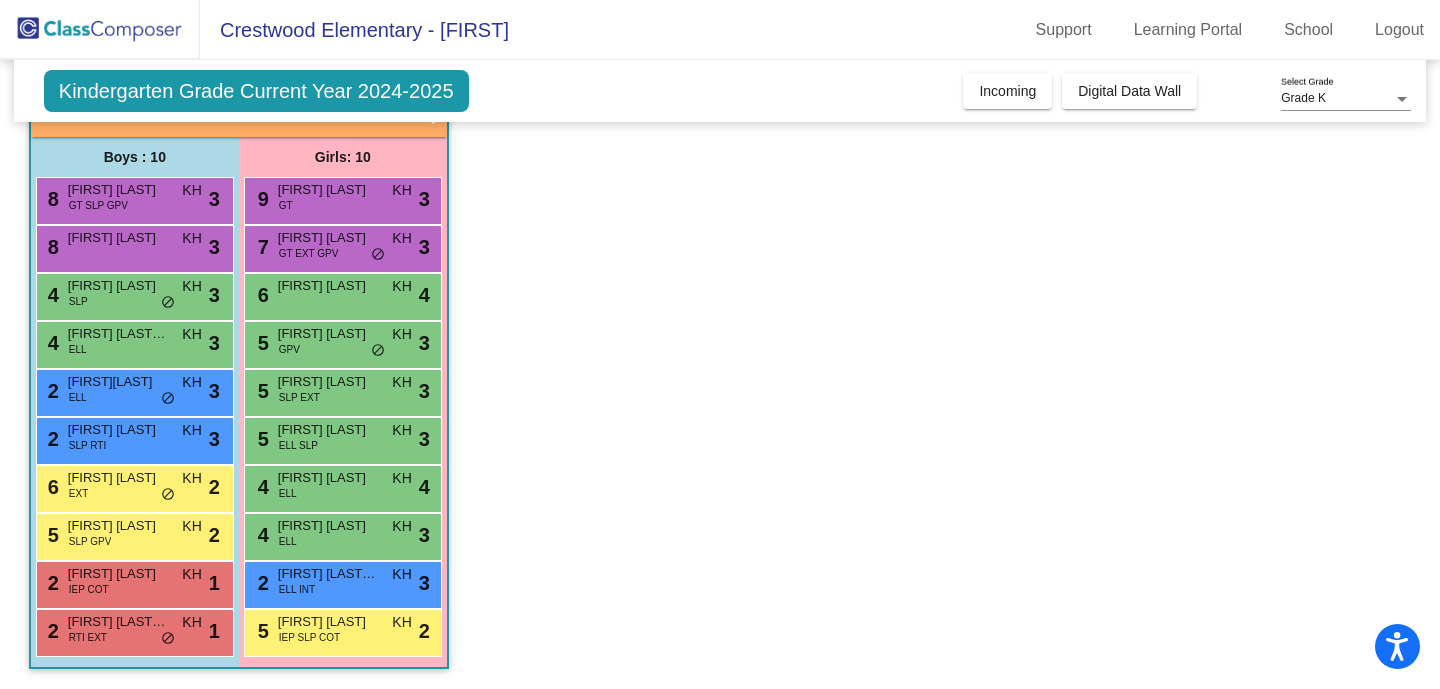 scroll, scrollTop: 0, scrollLeft: 0, axis: both 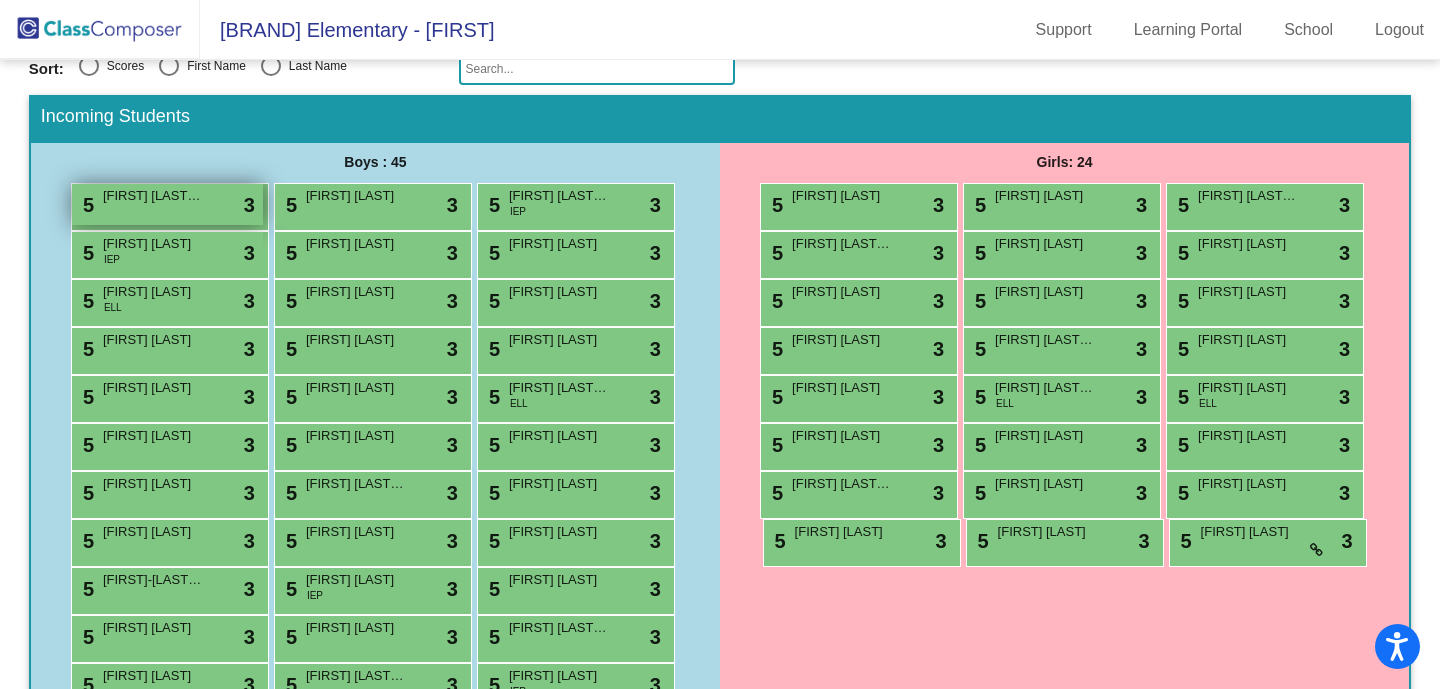 click on "5 [FIRST] [LAST] [LAST] lock do_not_disturb_alt 3" at bounding box center (167, 204) 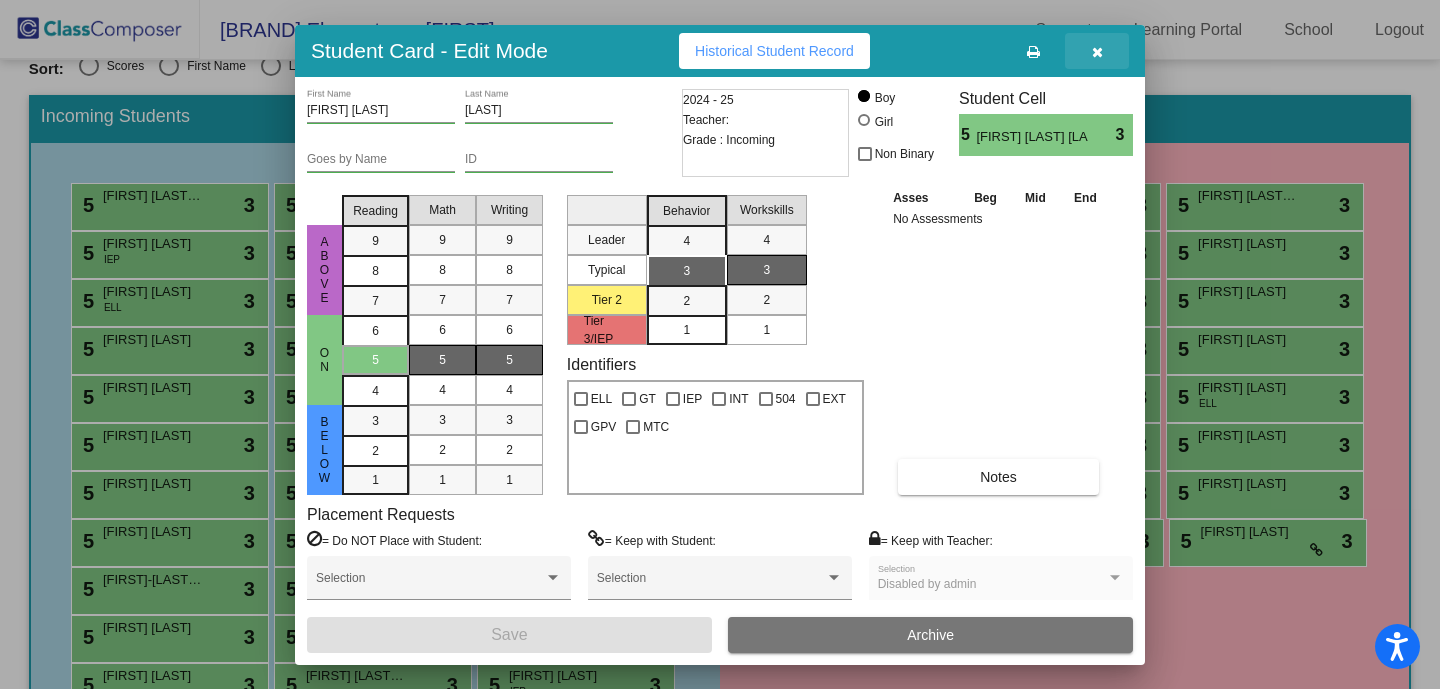 click at bounding box center (1097, 51) 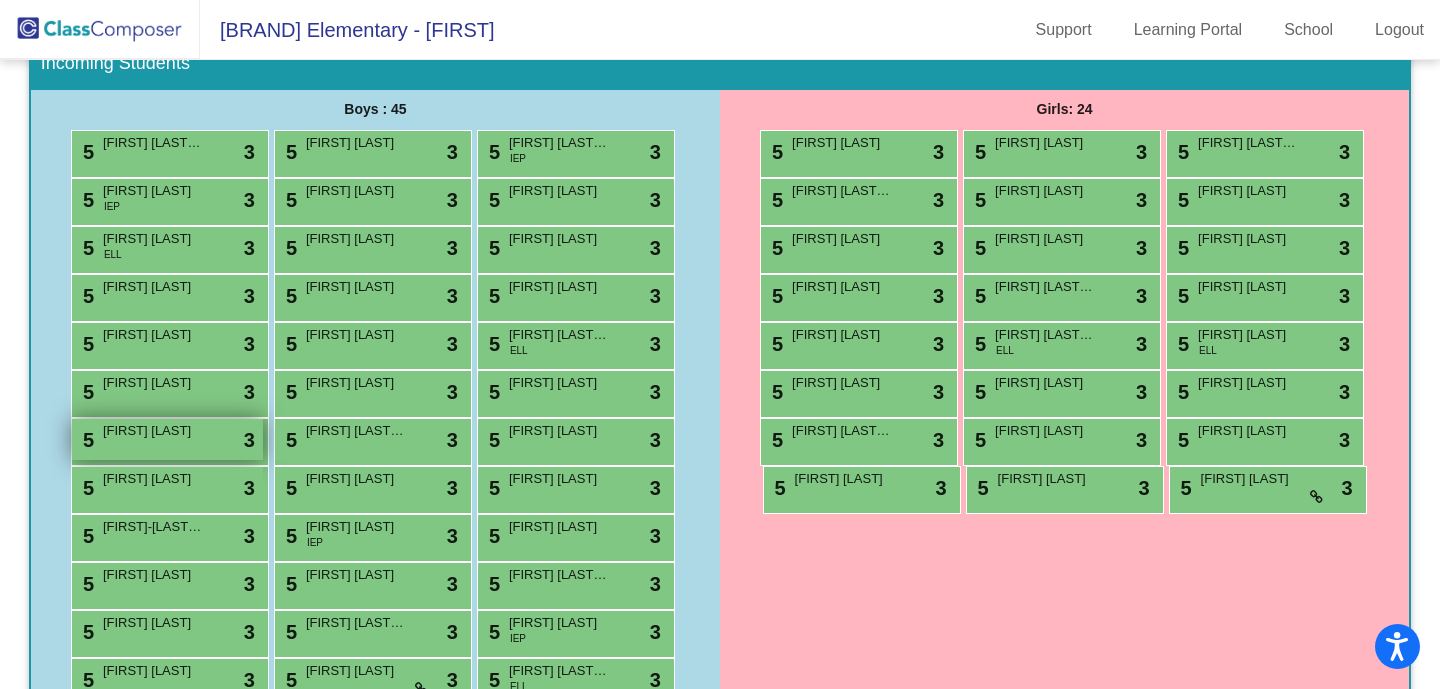 scroll, scrollTop: 323, scrollLeft: 0, axis: vertical 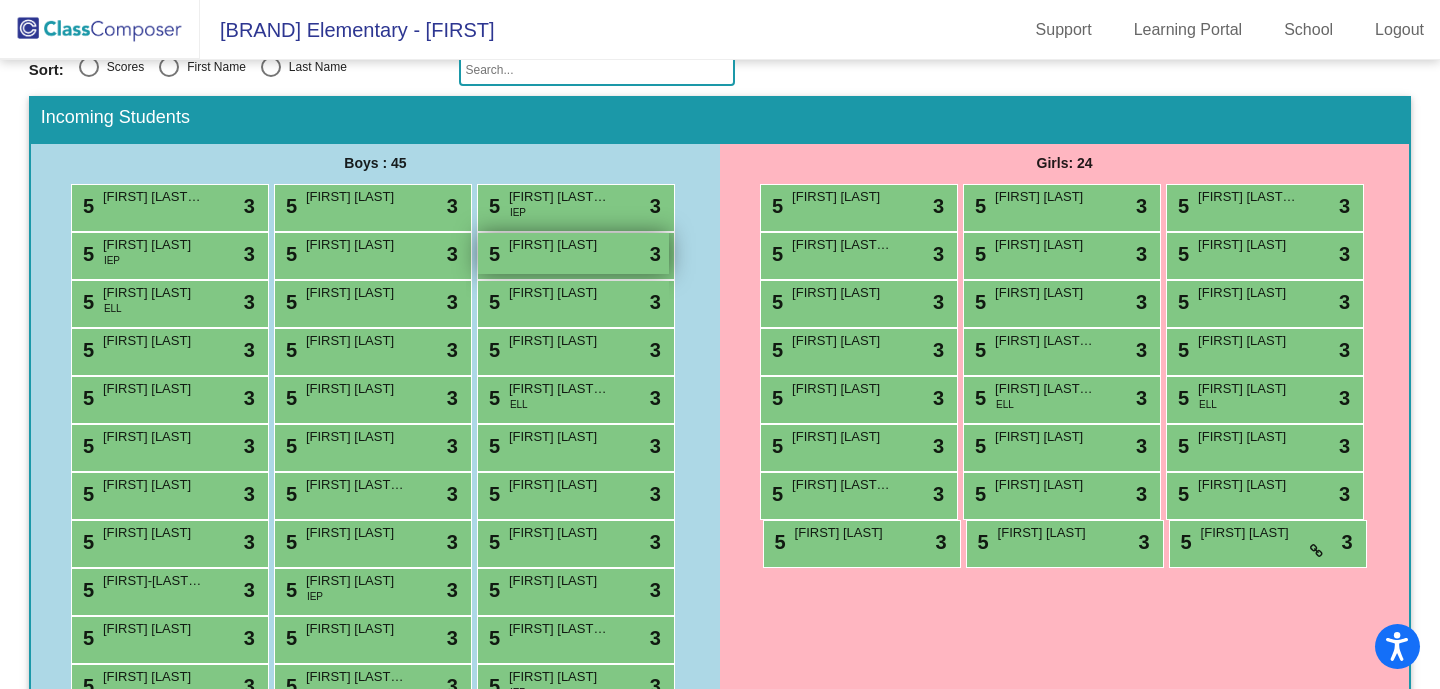 click on "5 [FIRST] [LAST] lock do_not_disturb_alt 3" at bounding box center [573, 253] 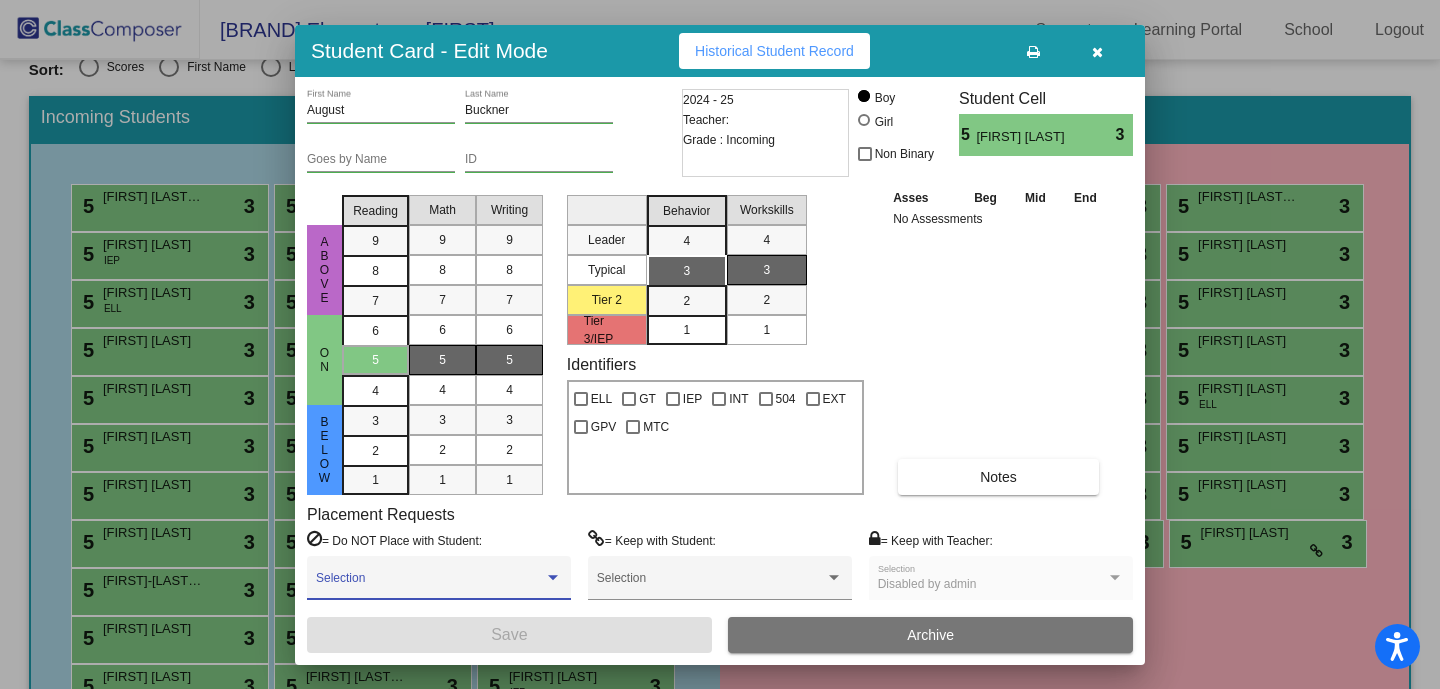 click at bounding box center (430, 585) 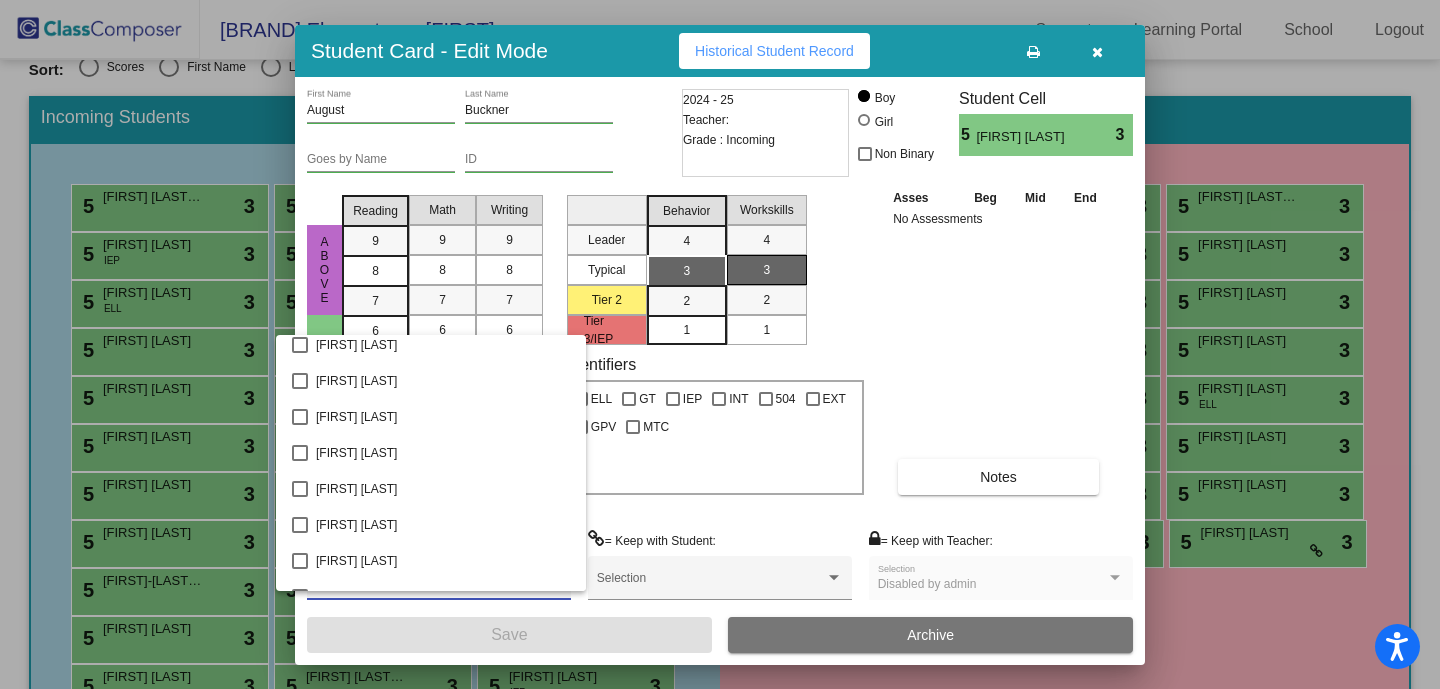 scroll, scrollTop: 1683, scrollLeft: 0, axis: vertical 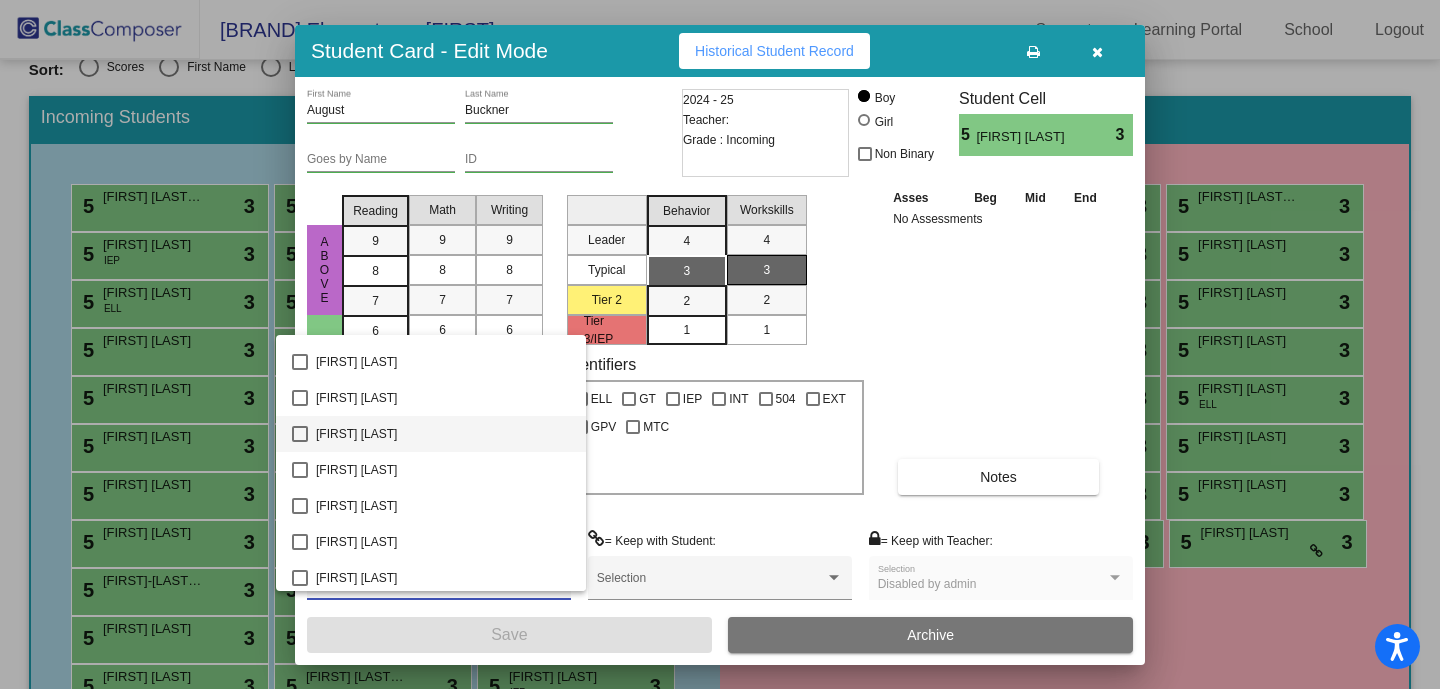 click at bounding box center (300, 434) 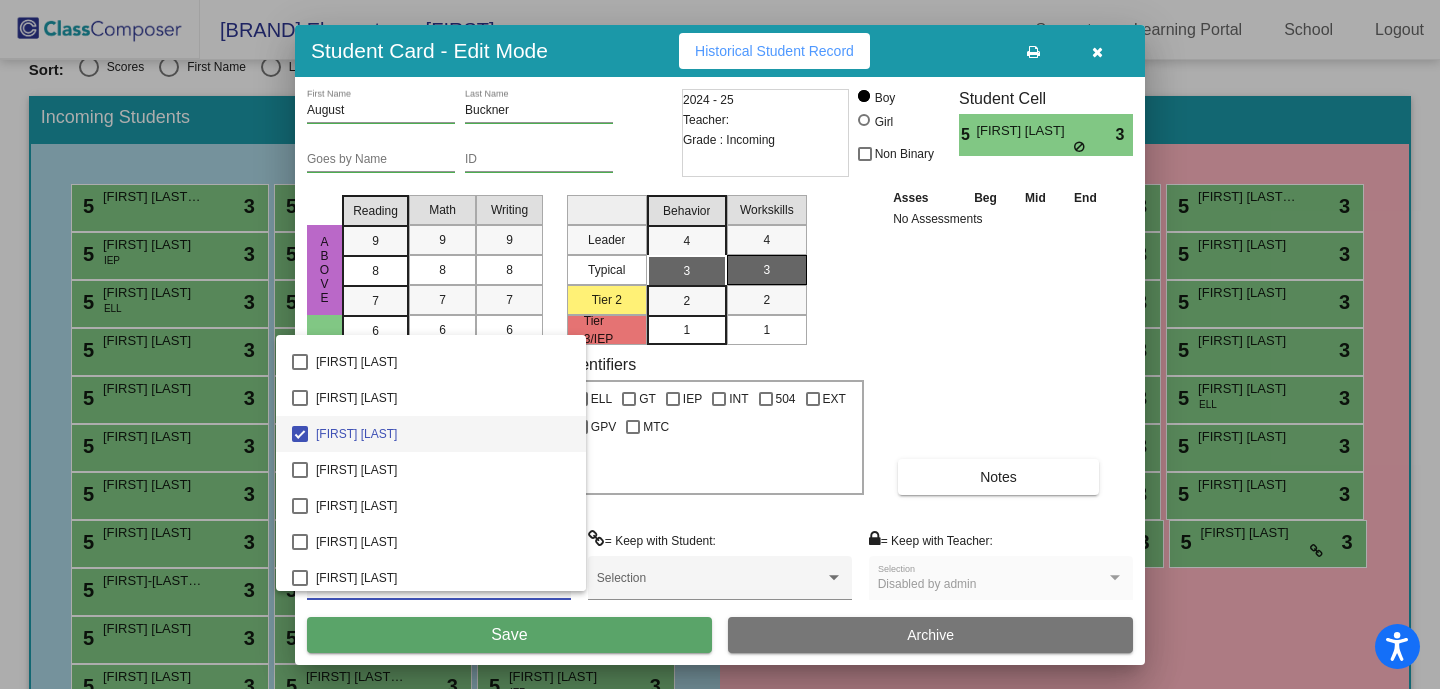click at bounding box center [720, 344] 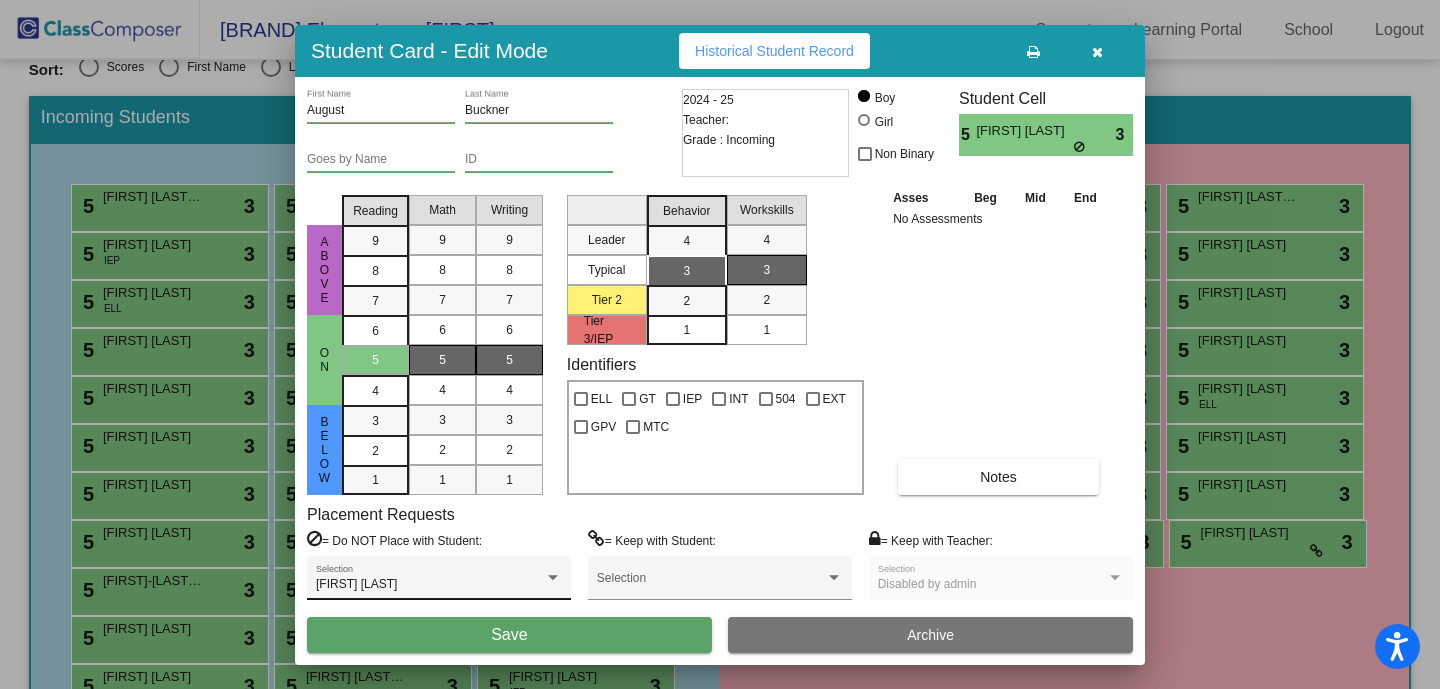click at bounding box center (553, 578) 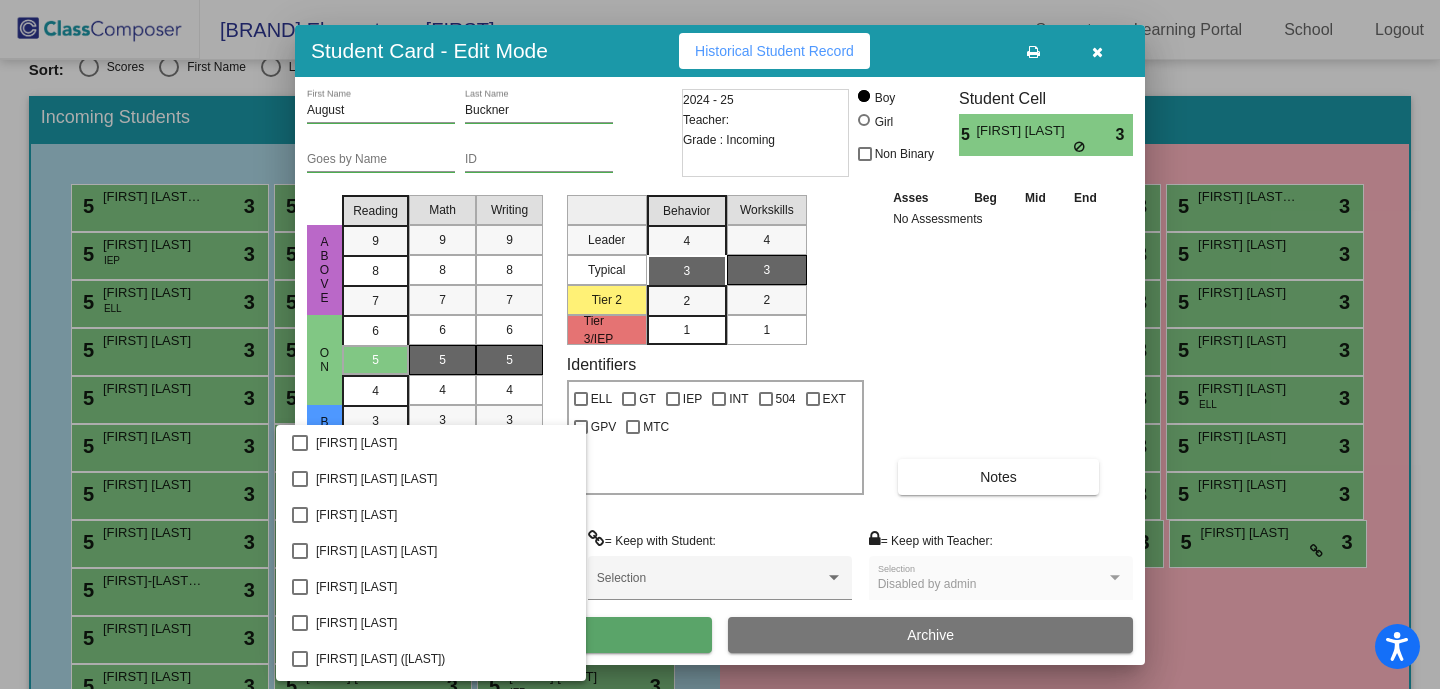 scroll, scrollTop: 1622, scrollLeft: 0, axis: vertical 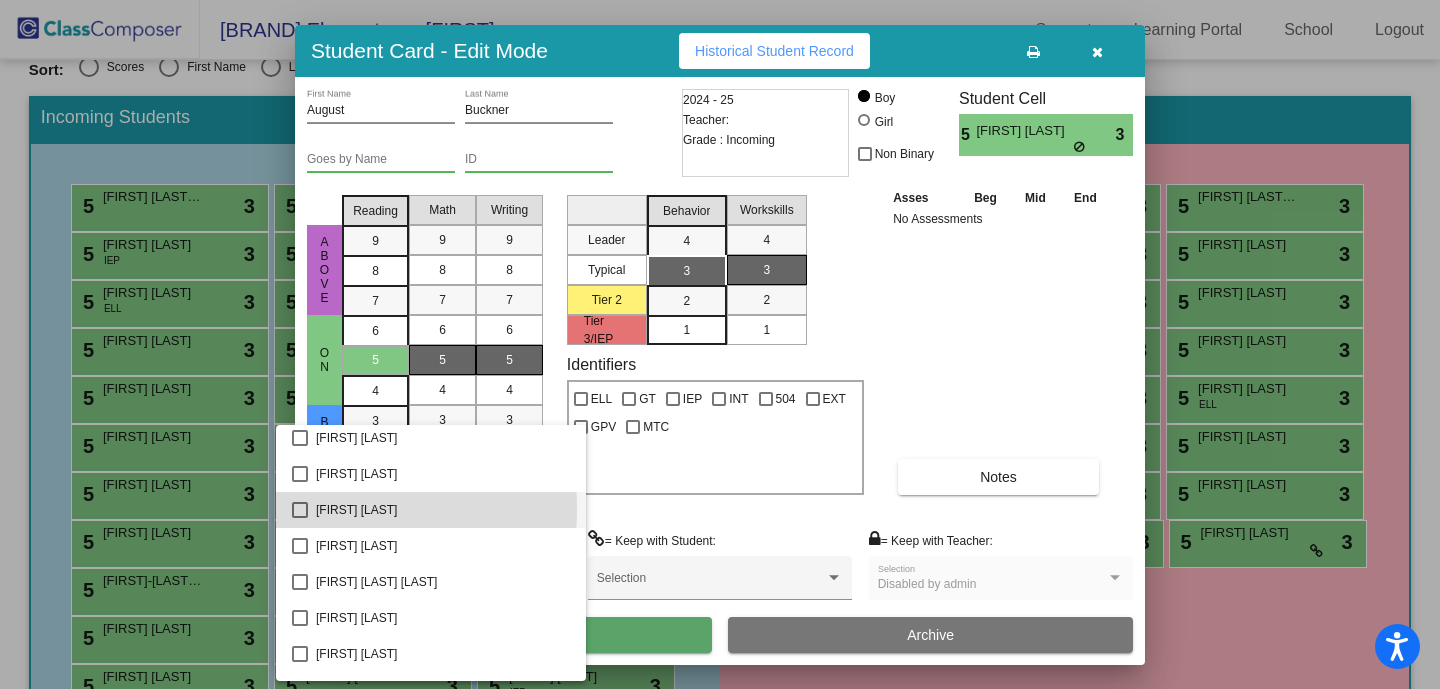 click at bounding box center [300, 510] 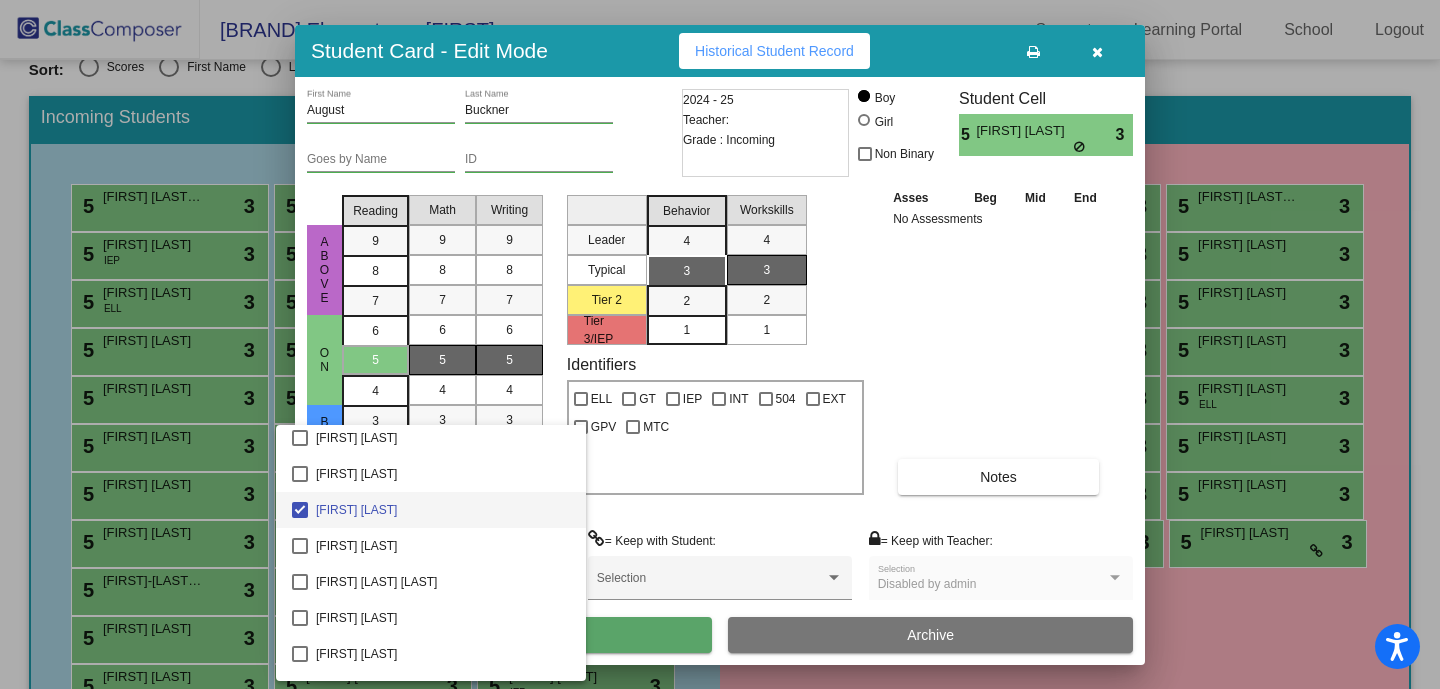 click at bounding box center (720, 344) 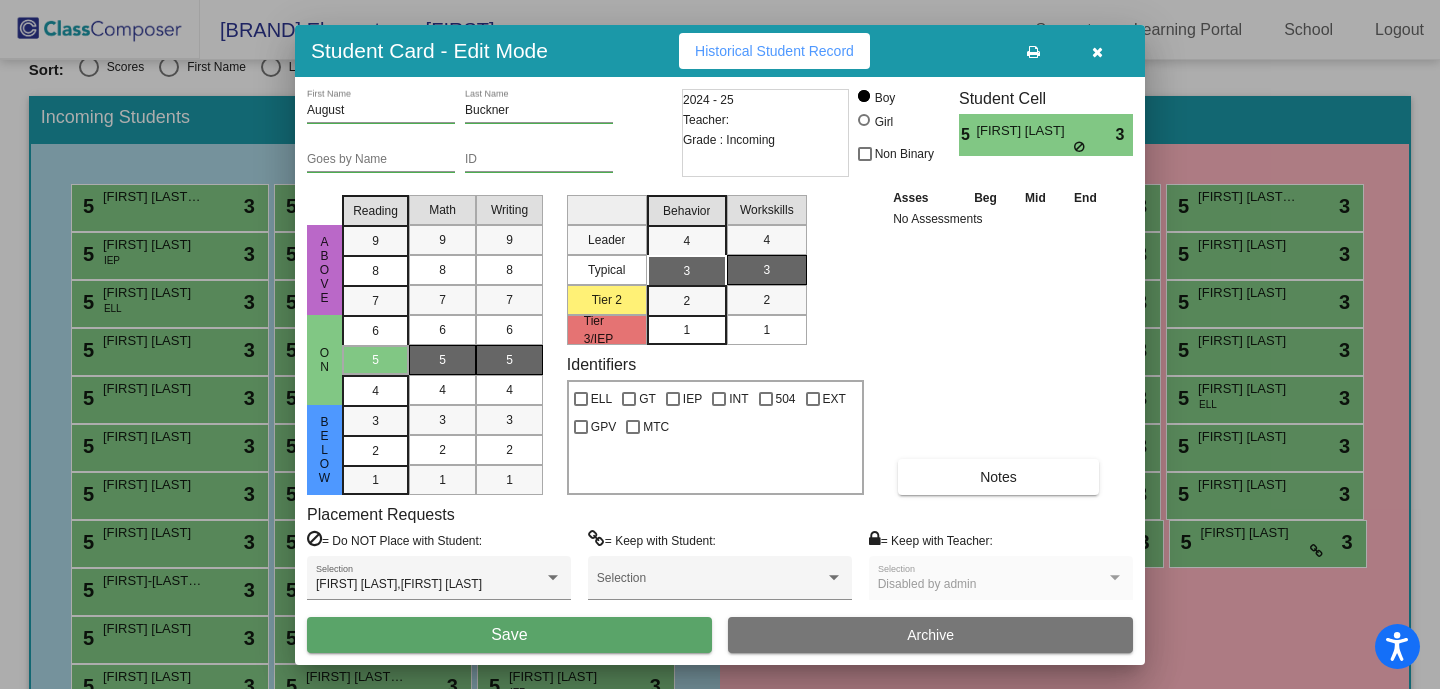 click on "Save" at bounding box center [509, 635] 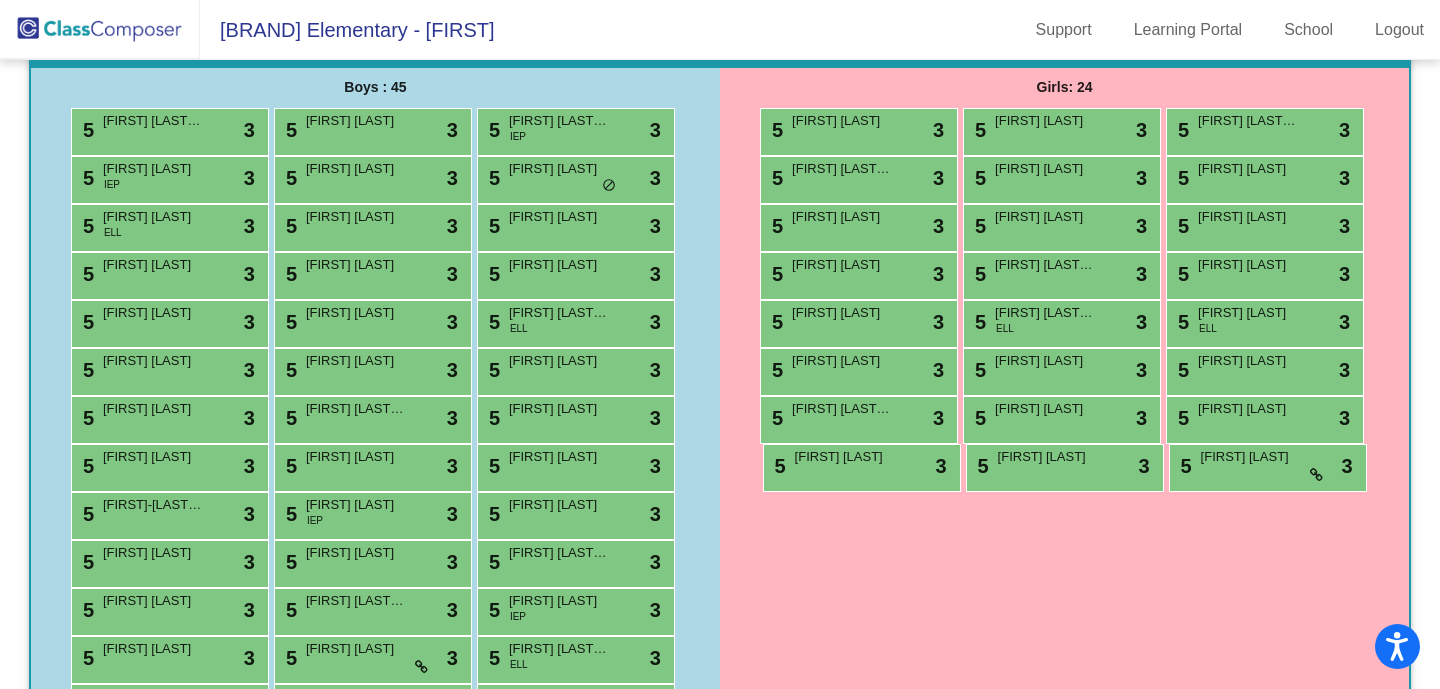 scroll, scrollTop: 410, scrollLeft: 0, axis: vertical 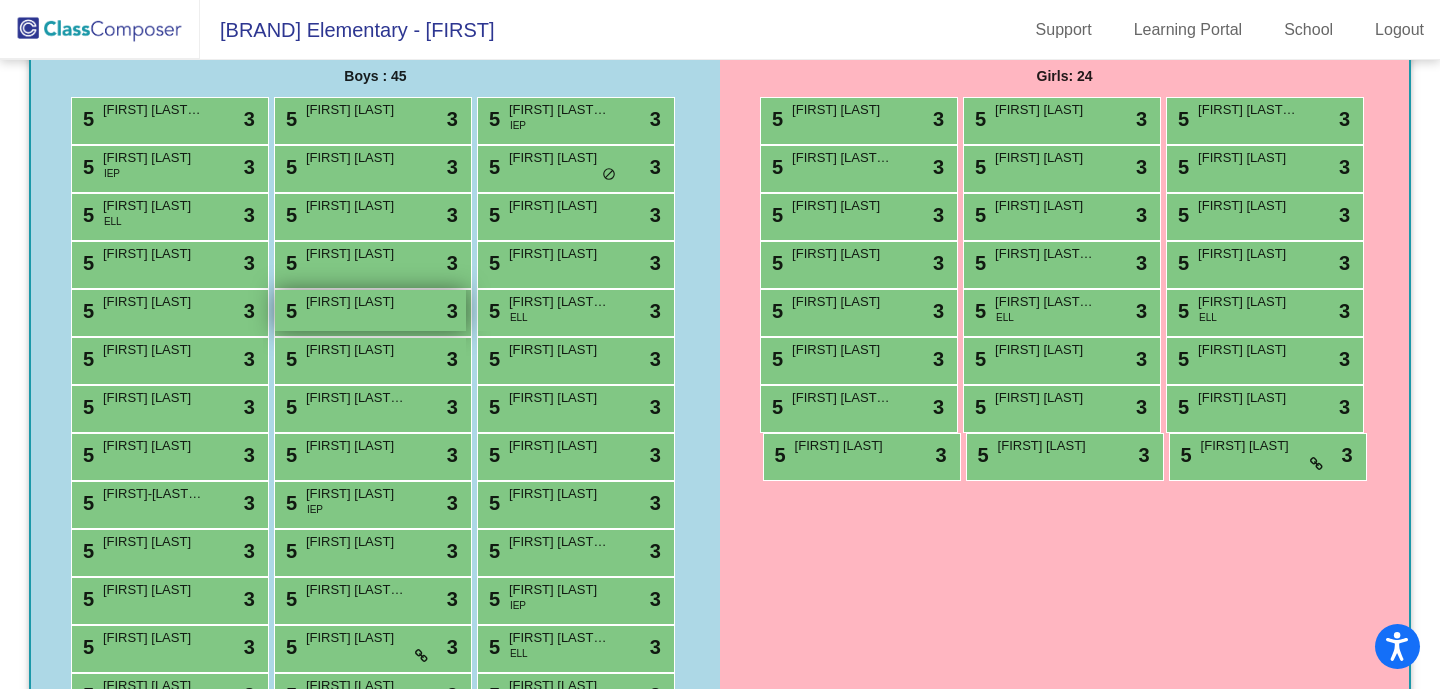 click on "5 Parker Doud lock do_not_disturb_alt 3" at bounding box center (370, 310) 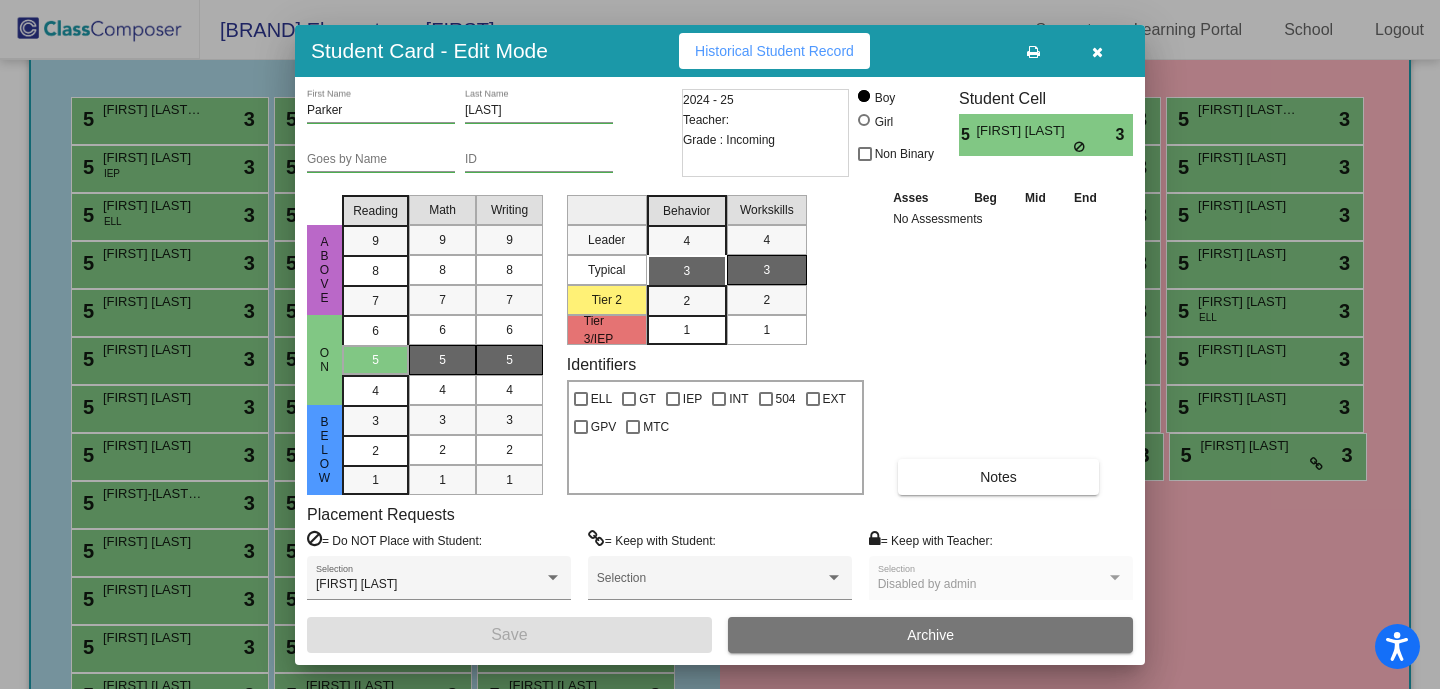 click at bounding box center (1097, 51) 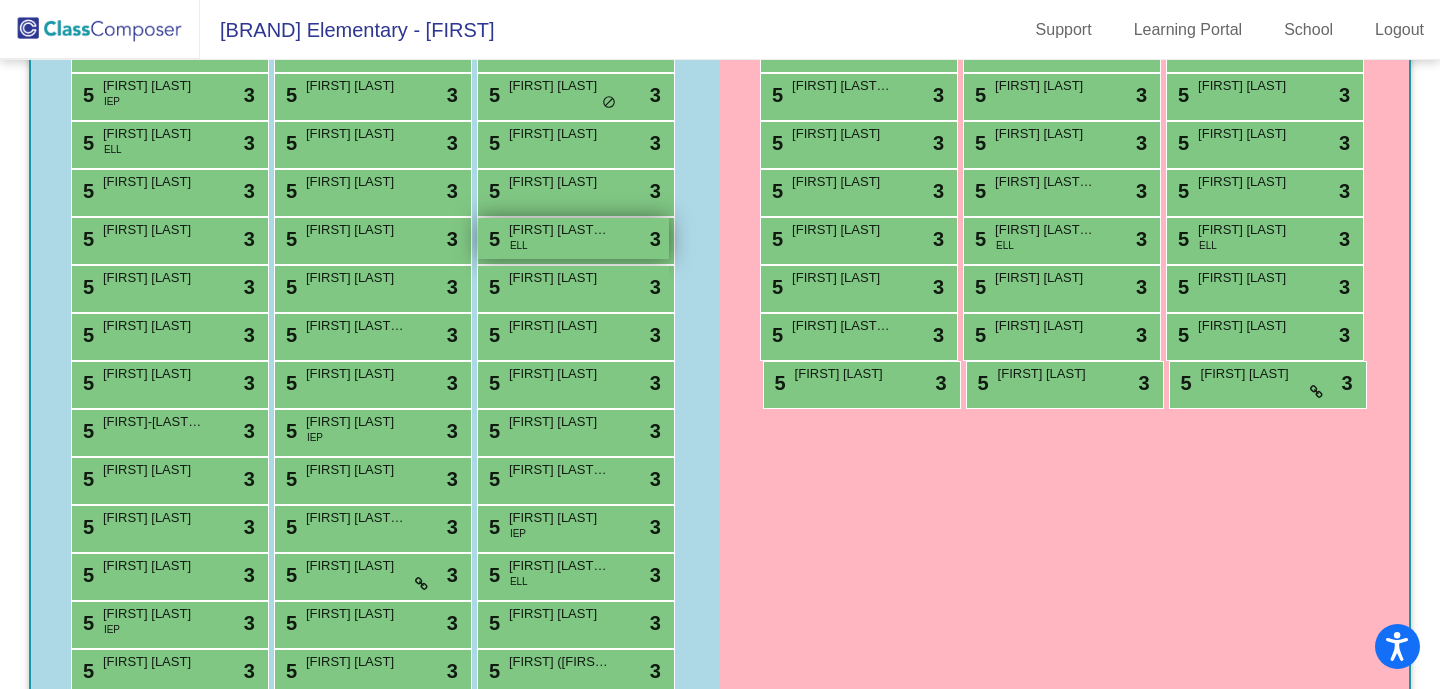 scroll, scrollTop: 490, scrollLeft: 0, axis: vertical 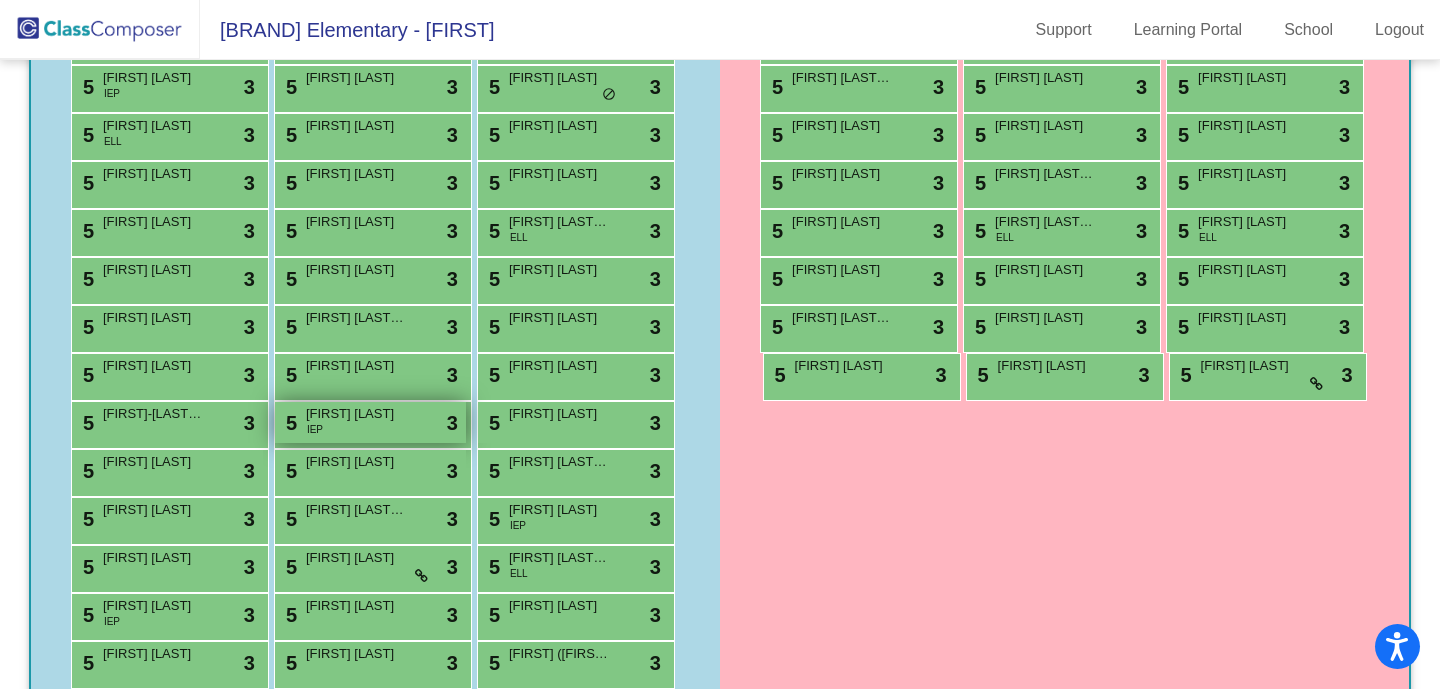 click on "5 Jamauri McCuller IEP lock do_not_disturb_alt 3" at bounding box center [370, 422] 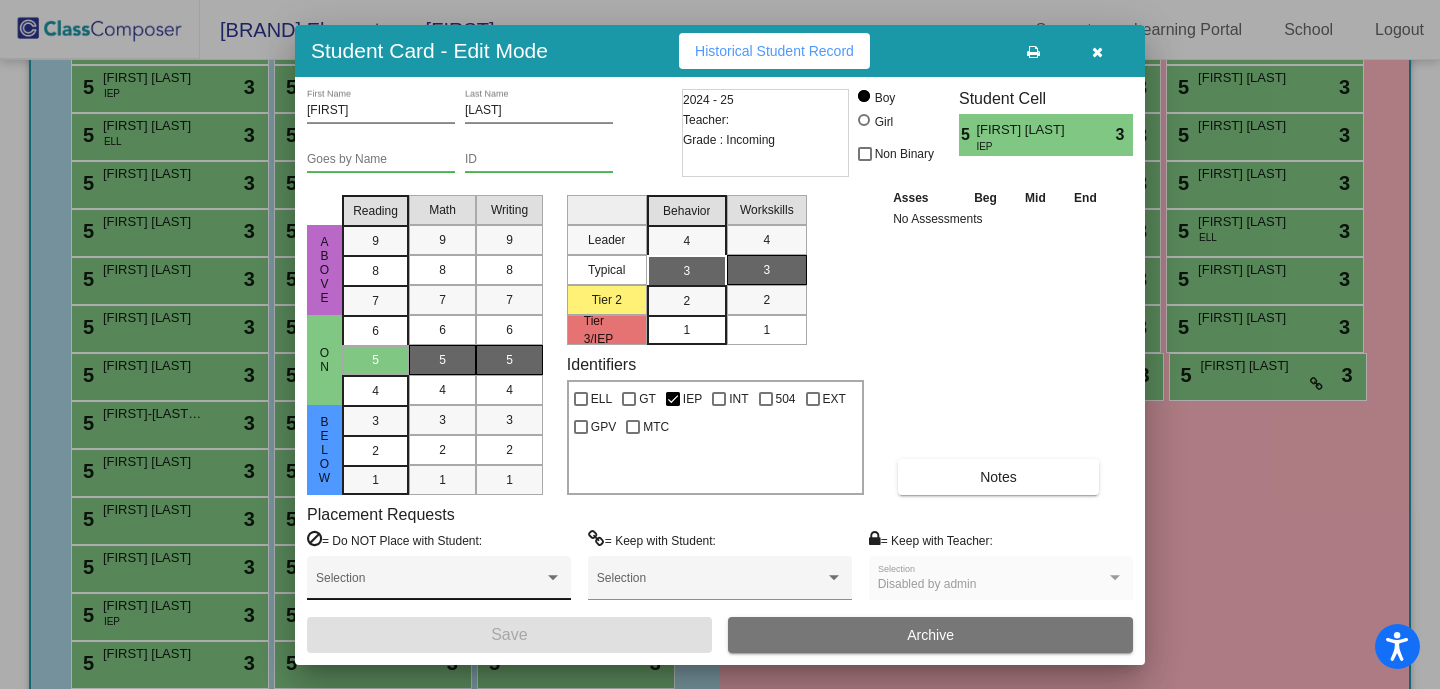 click at bounding box center (430, 585) 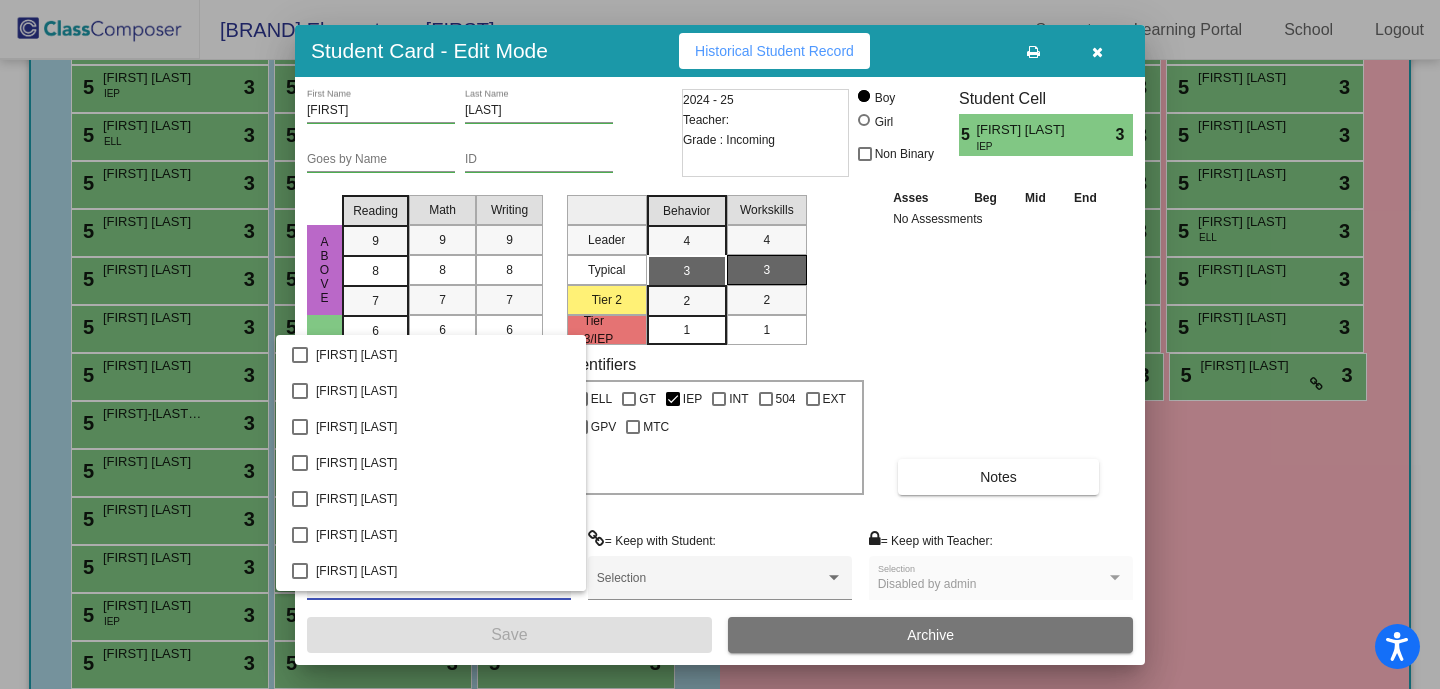 scroll, scrollTop: 1614, scrollLeft: 0, axis: vertical 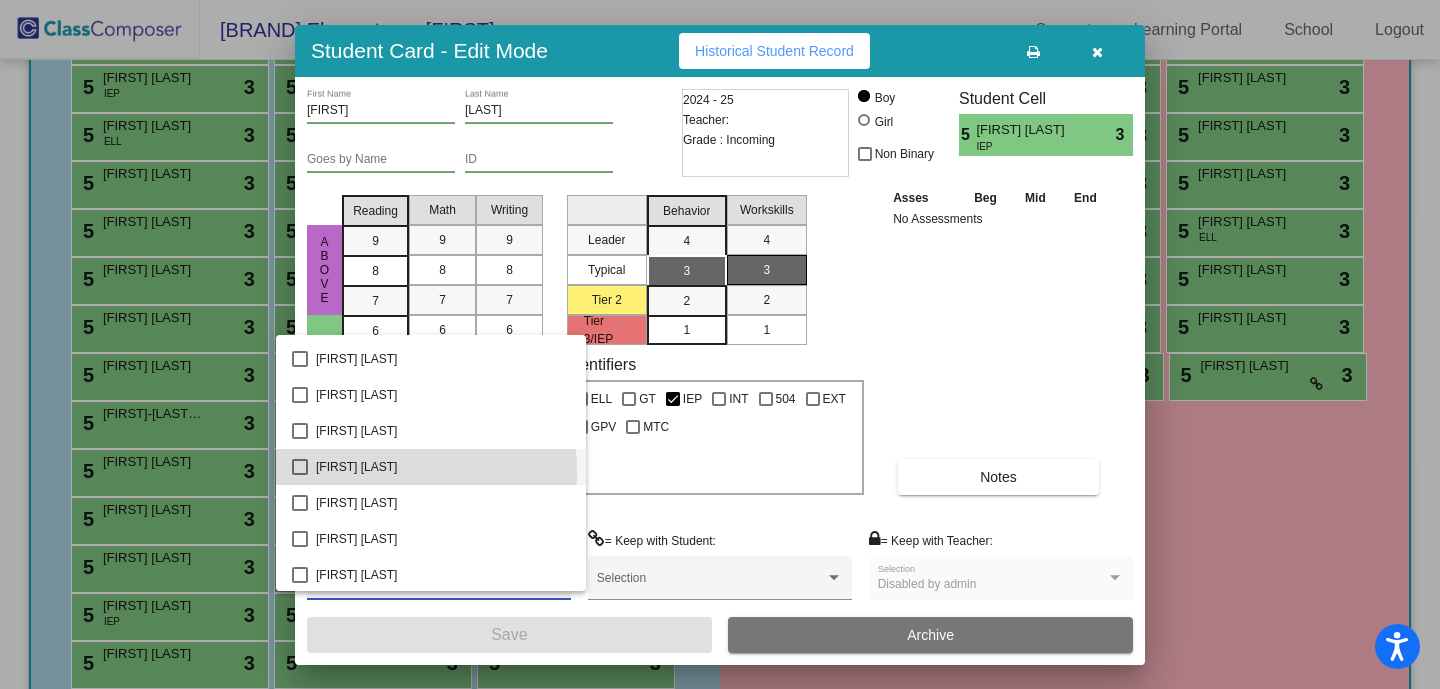 click at bounding box center [300, 467] 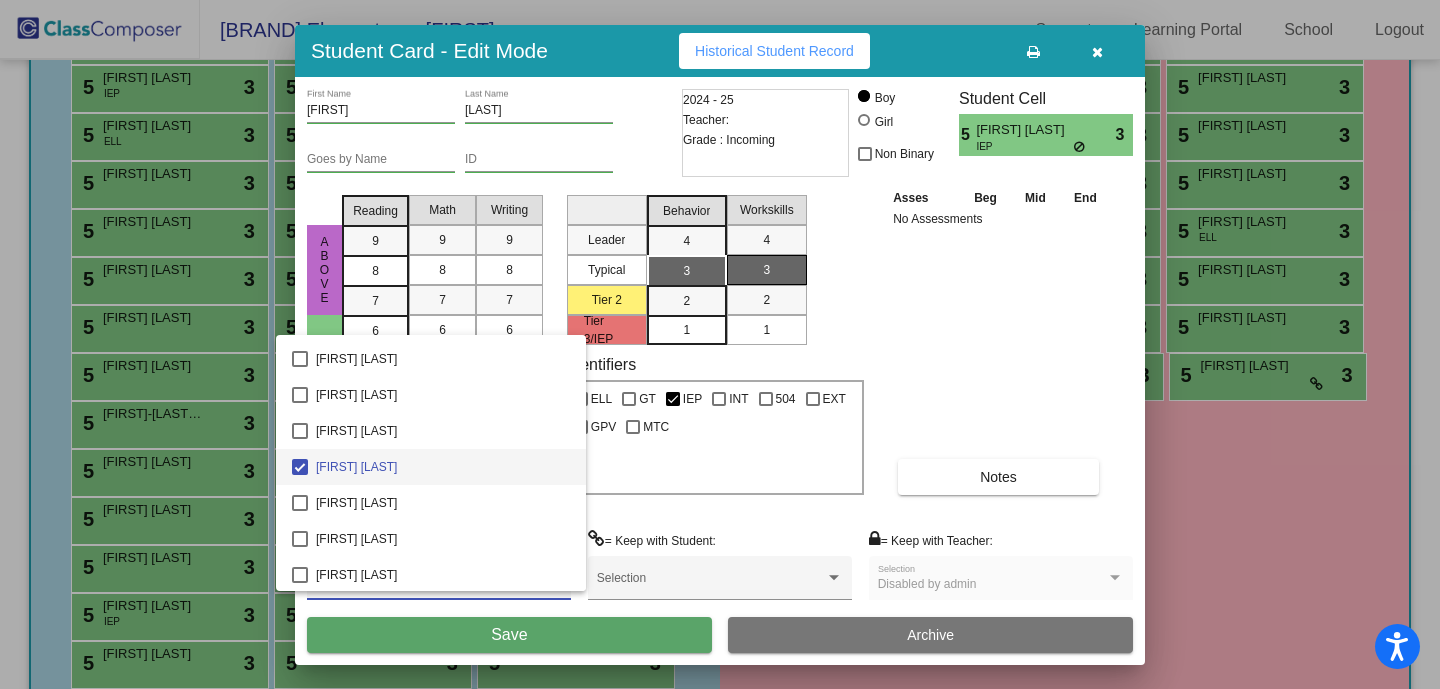 click at bounding box center [720, 344] 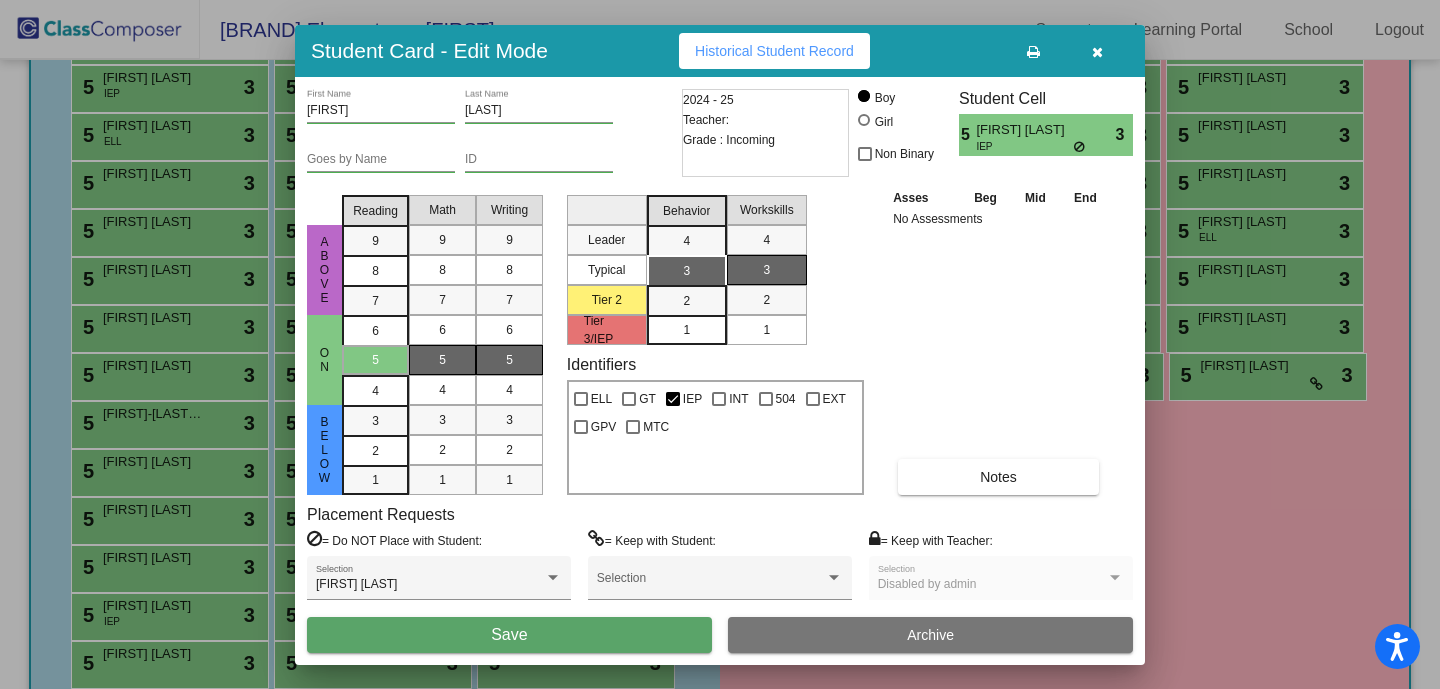 click on "Save" at bounding box center (509, 634) 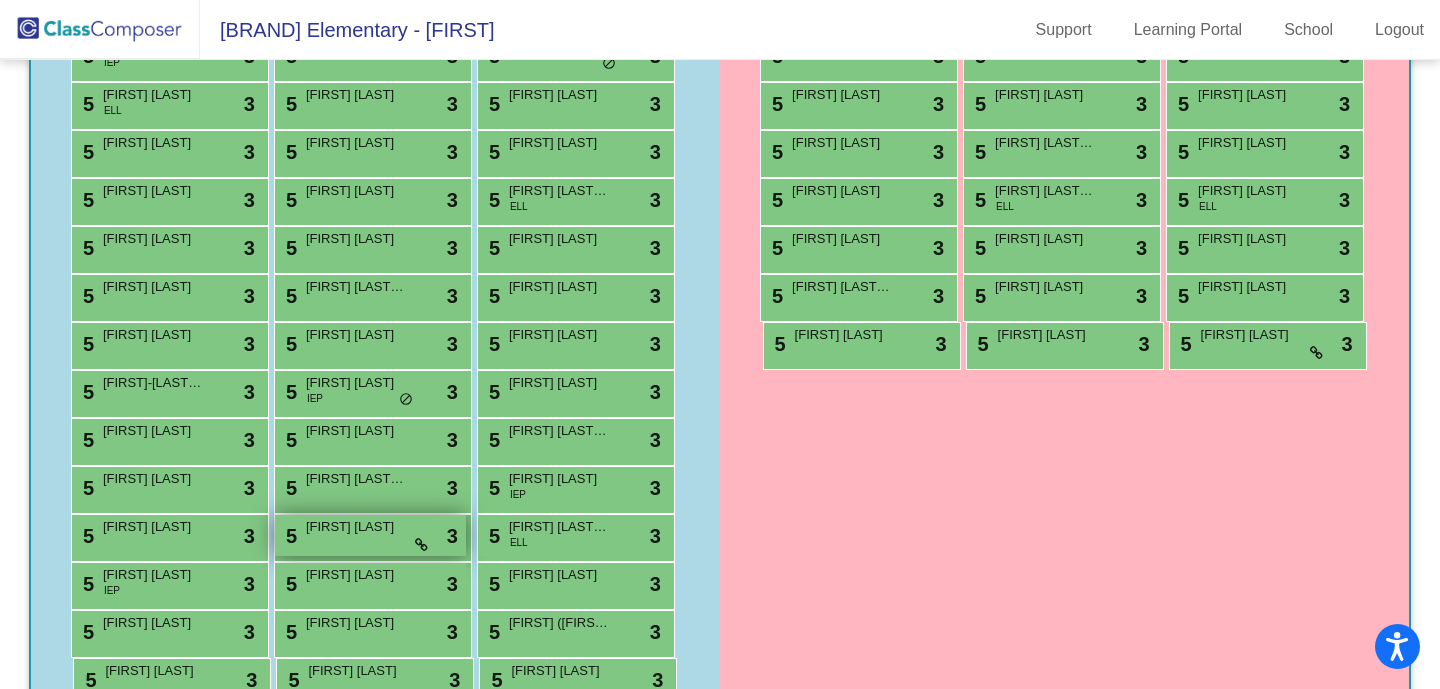 scroll, scrollTop: 513, scrollLeft: 0, axis: vertical 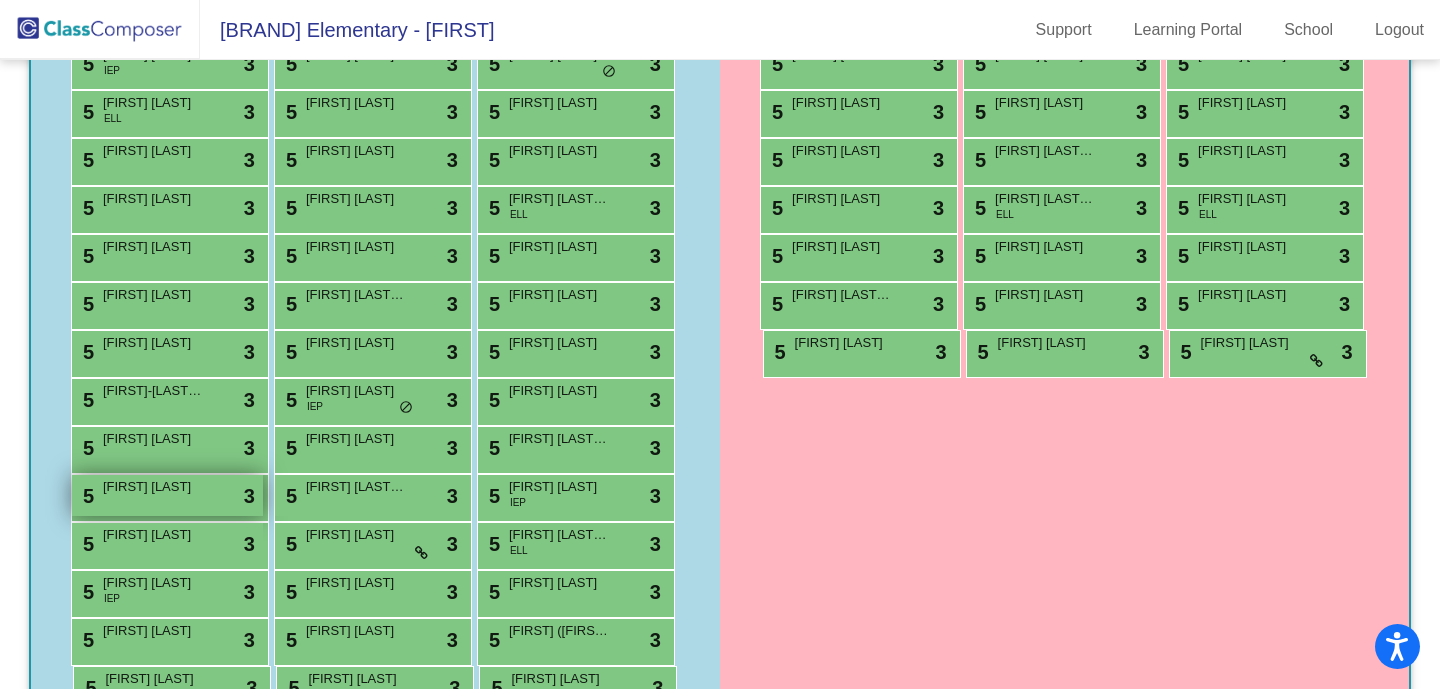 click on "5 Xavier Roche lock do_not_disturb_alt 3" at bounding box center (167, 495) 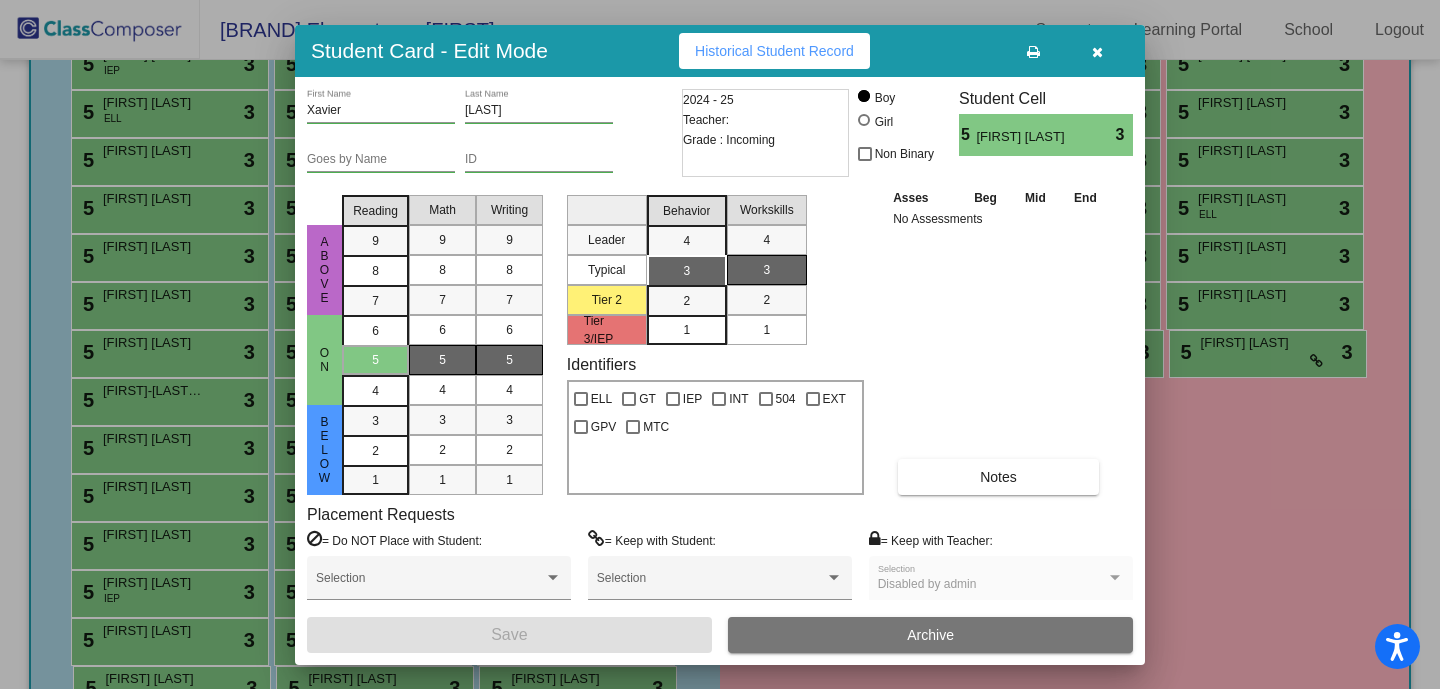 click at bounding box center (1097, 51) 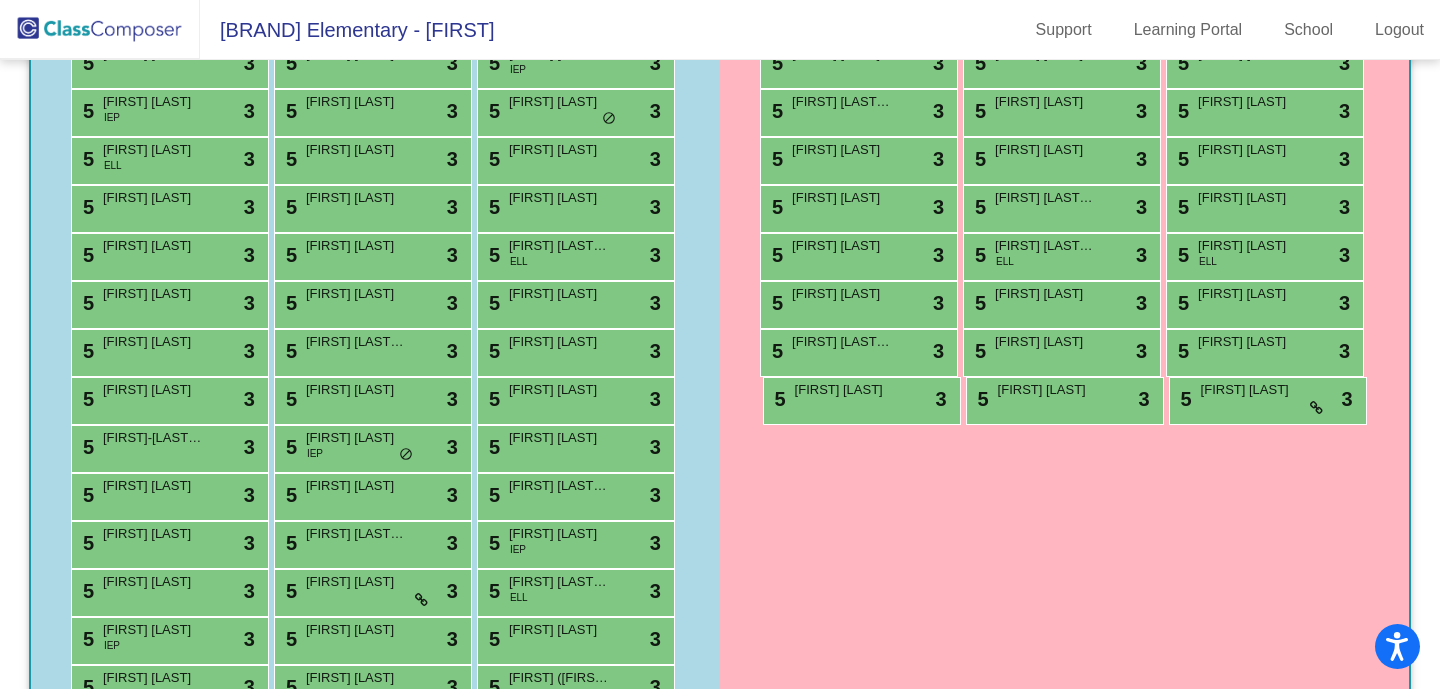 scroll, scrollTop: 431, scrollLeft: 0, axis: vertical 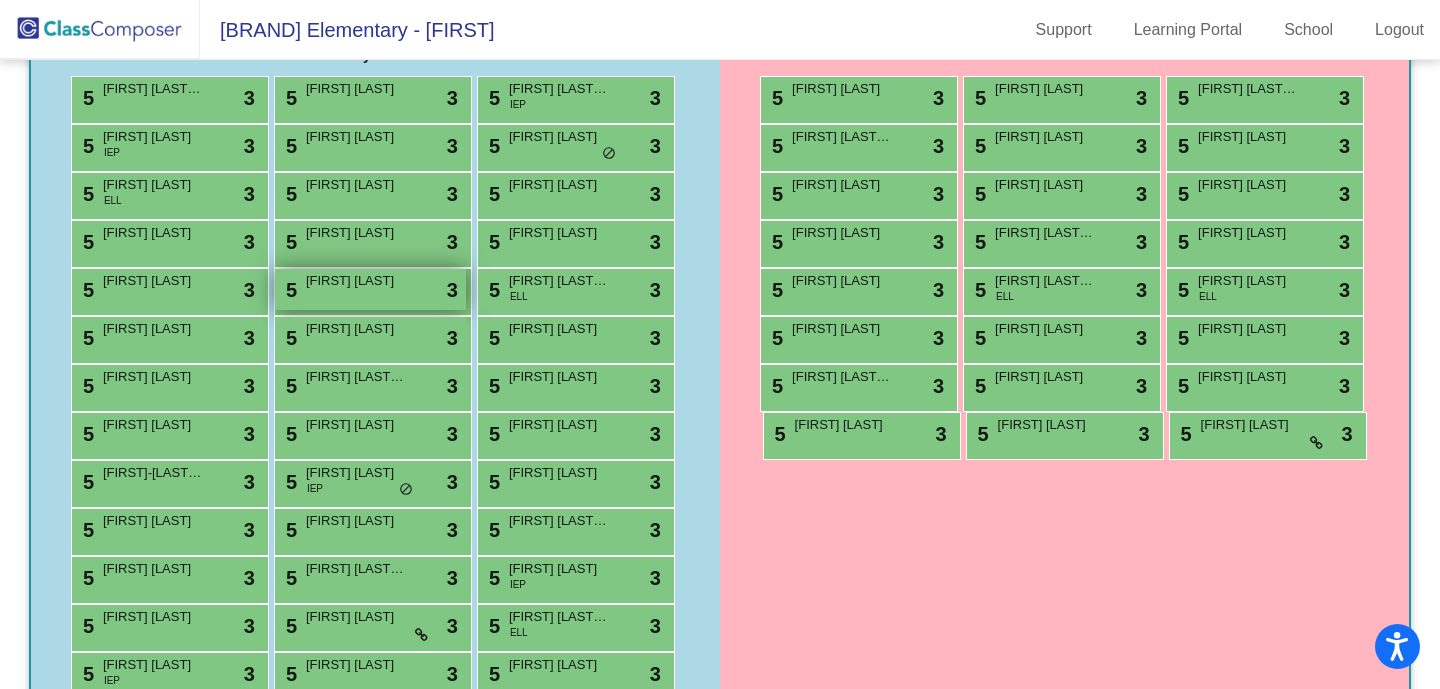 click on "5 Parker Doud lock do_not_disturb_alt 3" at bounding box center [370, 289] 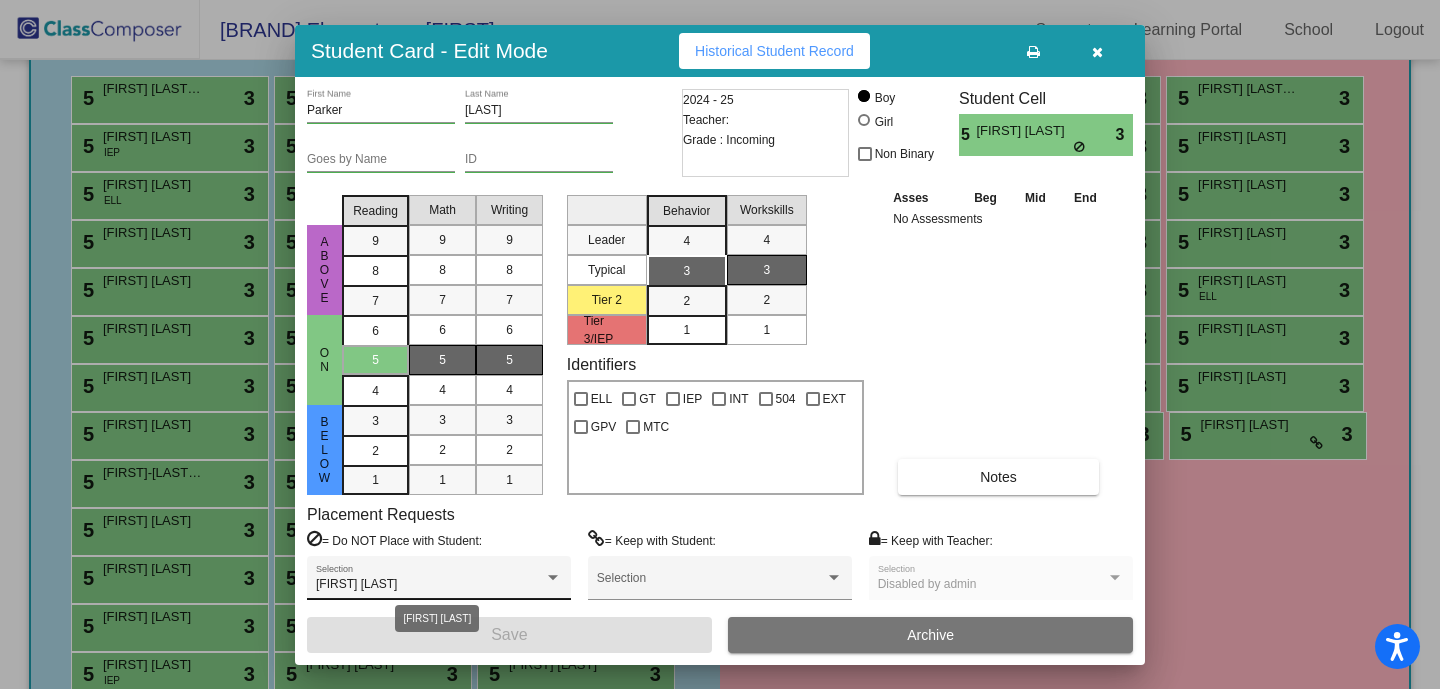 click at bounding box center [553, 577] 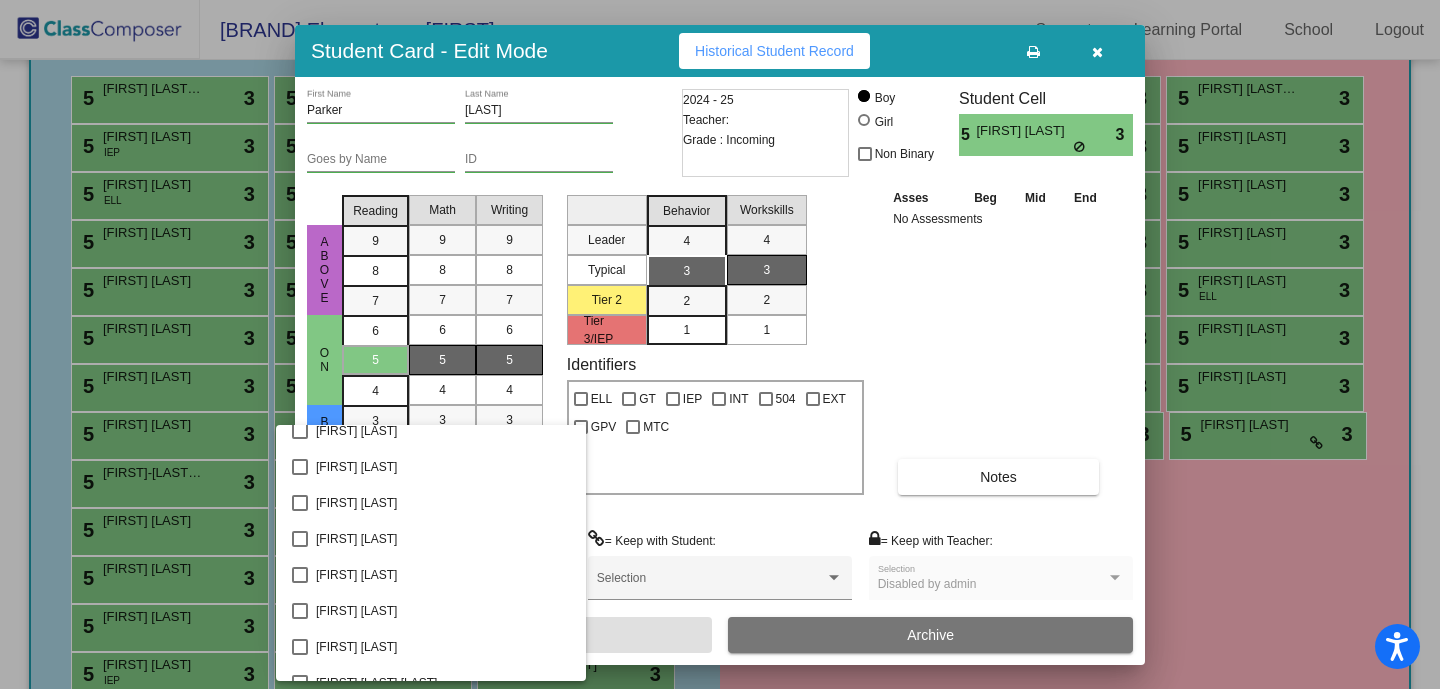 scroll, scrollTop: 1214, scrollLeft: 0, axis: vertical 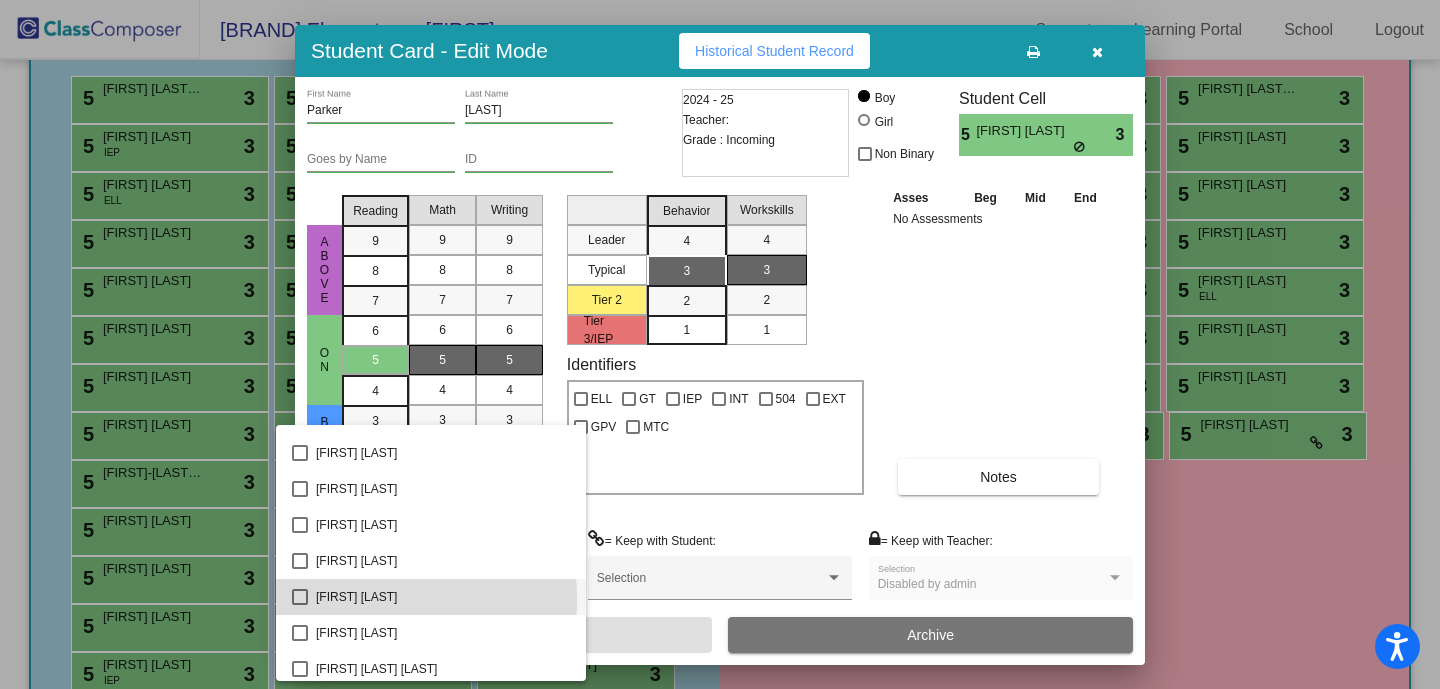 click at bounding box center (300, 597) 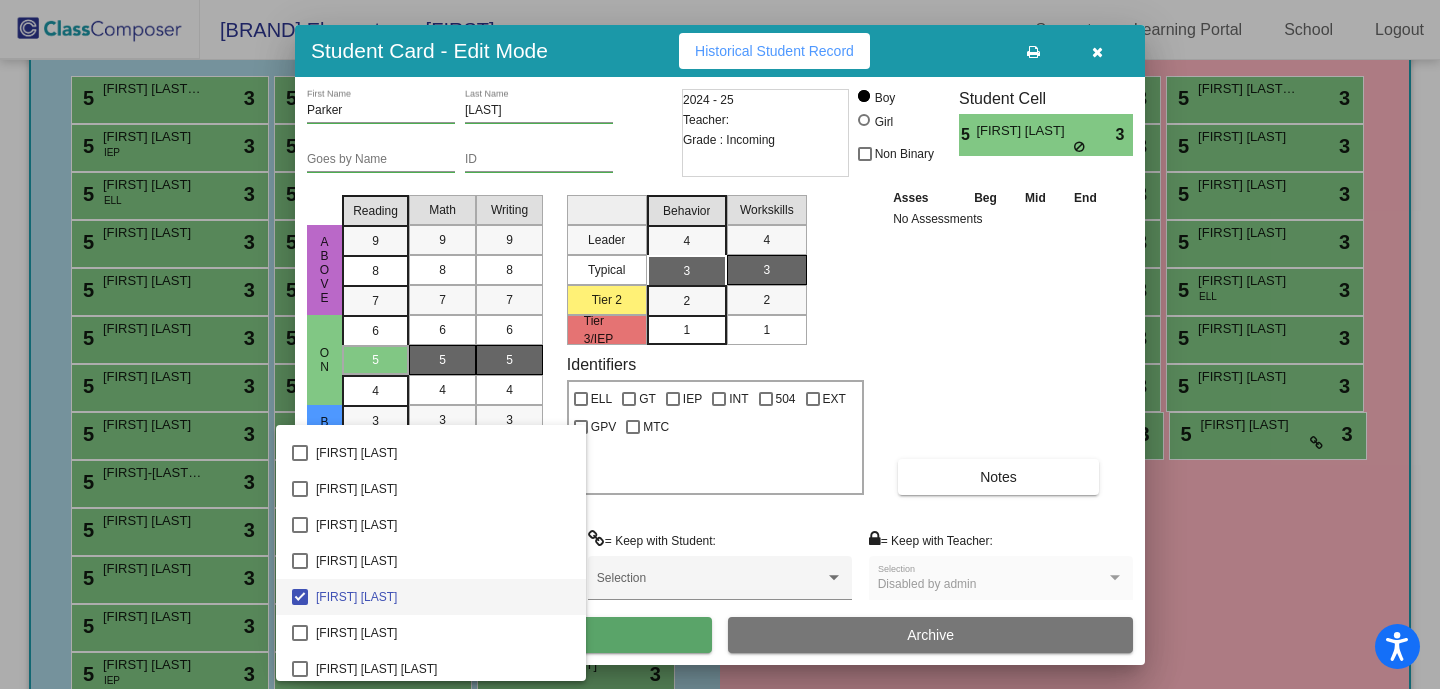 click at bounding box center (720, 344) 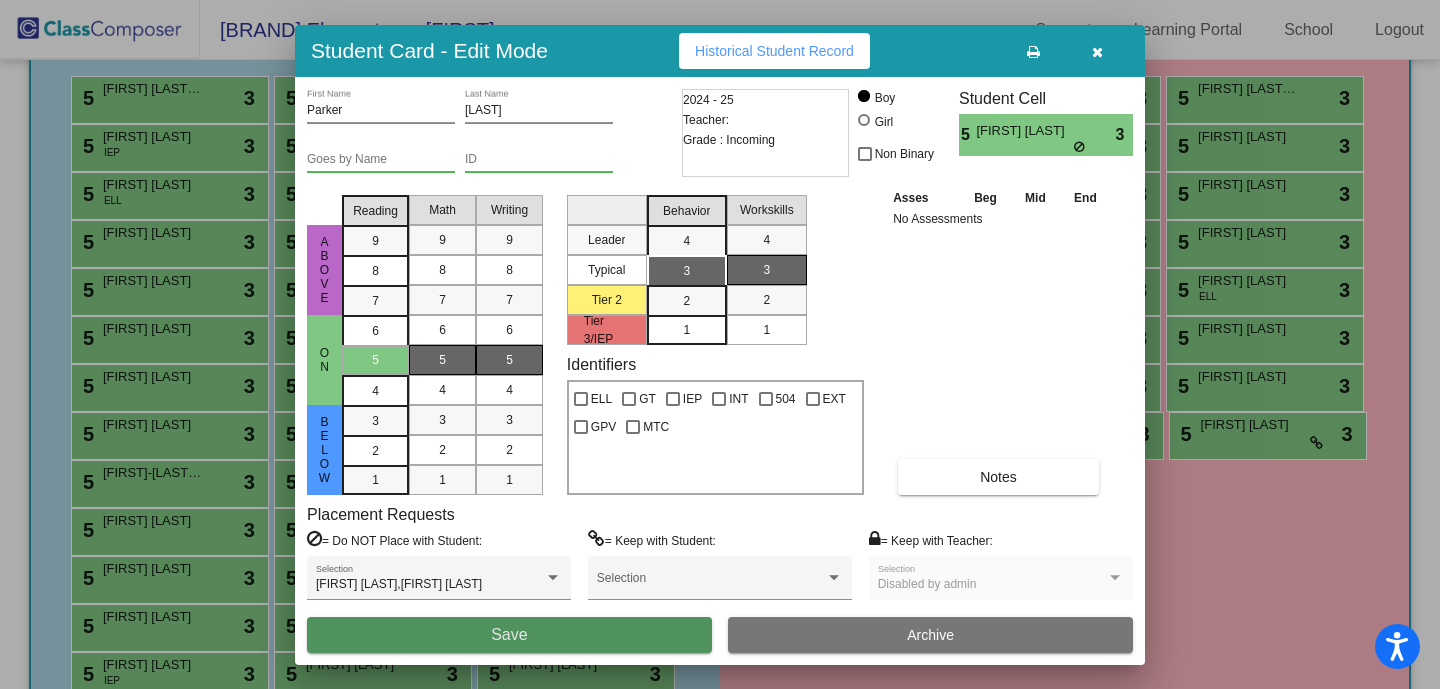 click on "Save" at bounding box center [509, 635] 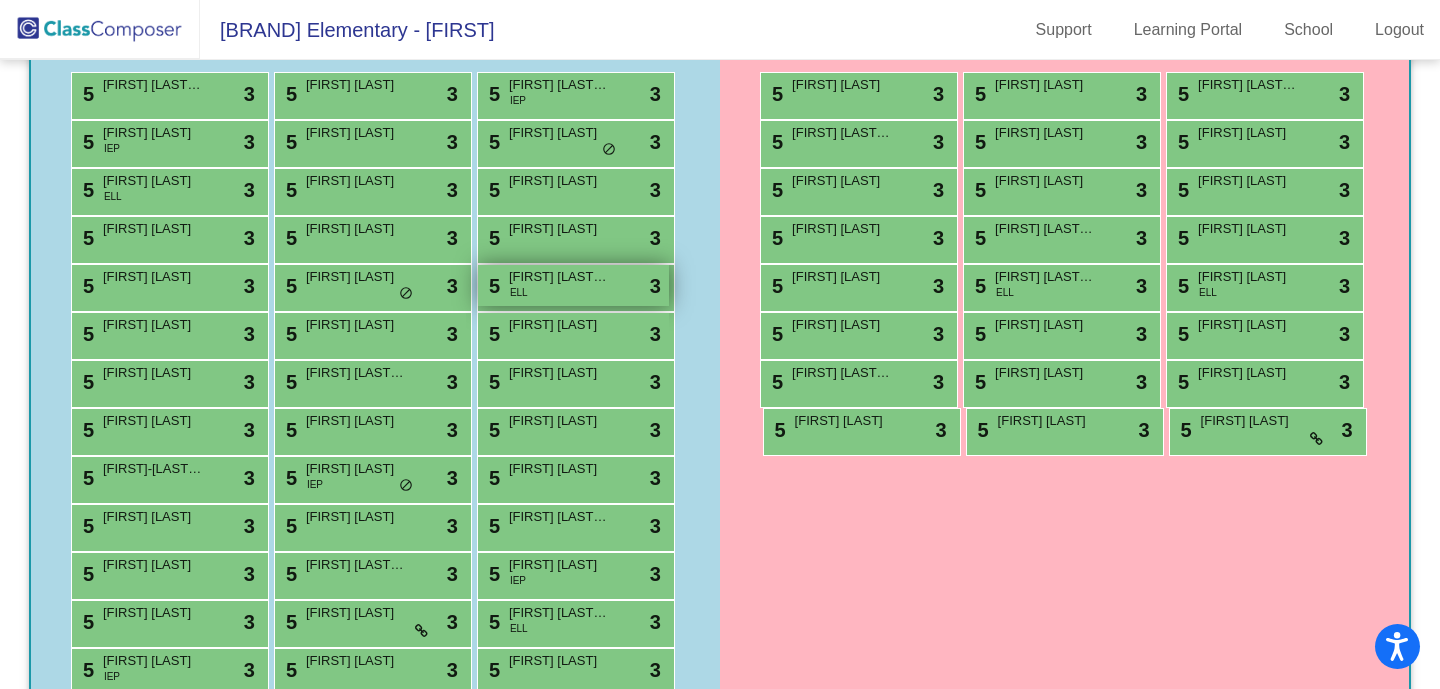 scroll, scrollTop: 436, scrollLeft: 0, axis: vertical 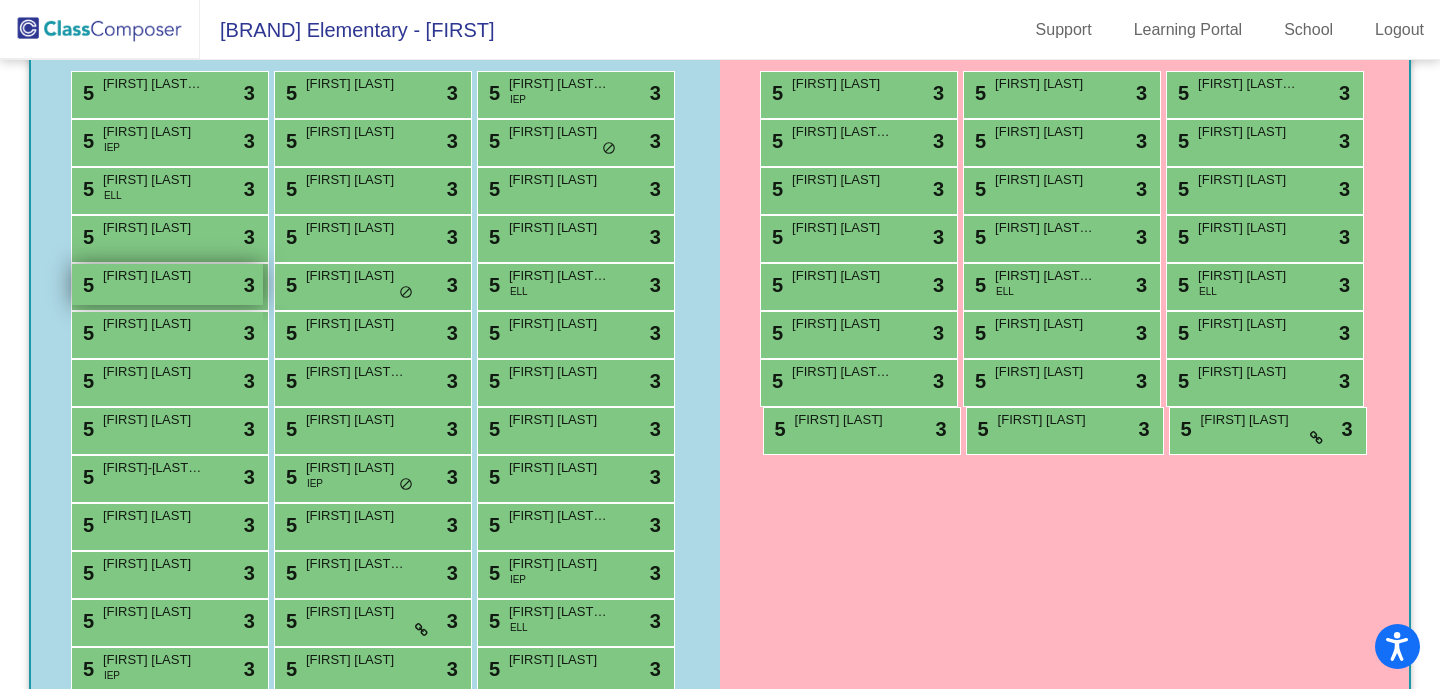 click on "Noah Denton" at bounding box center [153, 276] 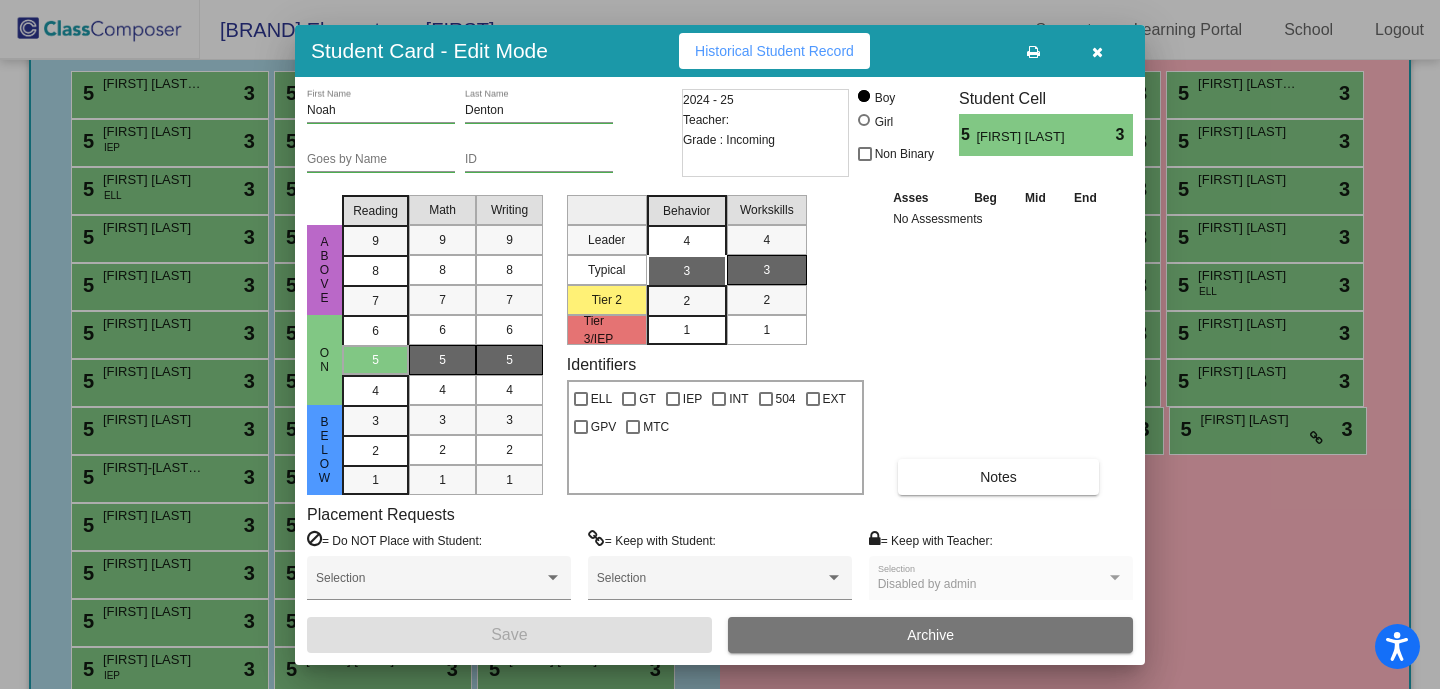 click on "4" at bounding box center (686, 241) 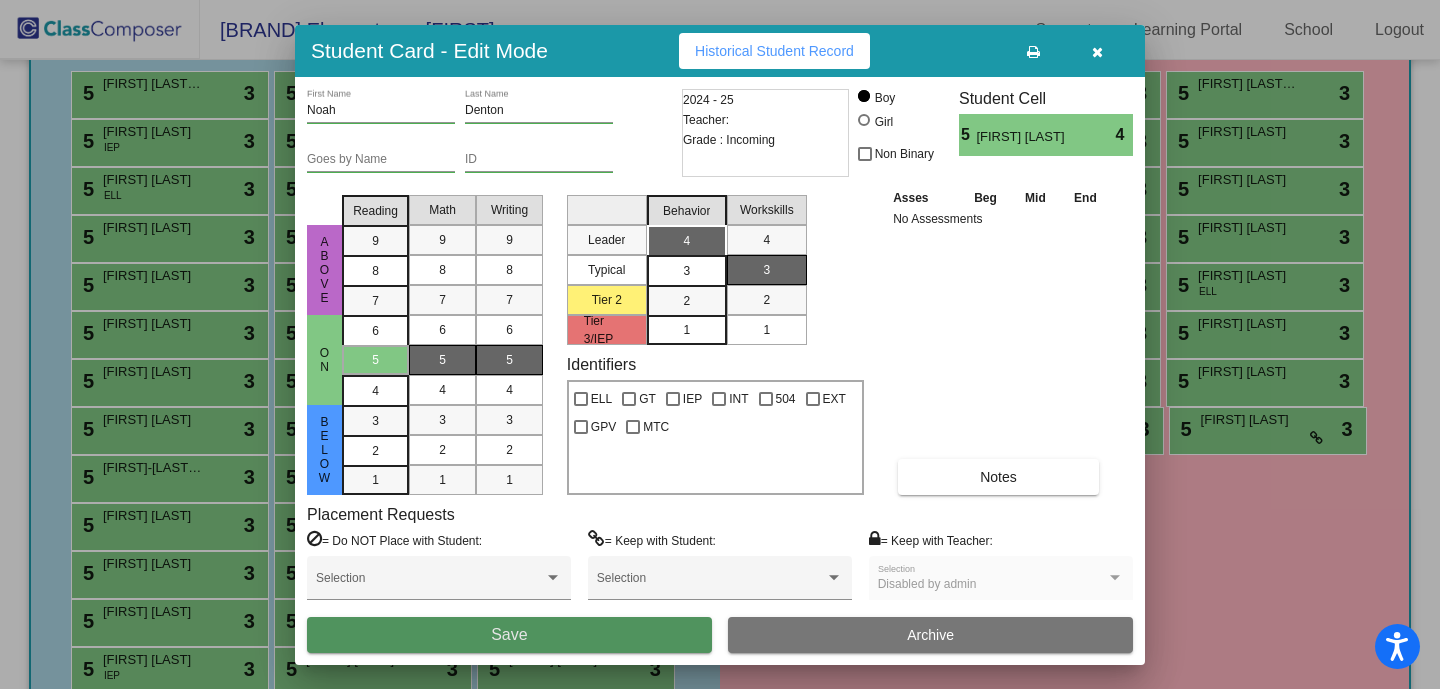 click on "Save" at bounding box center [509, 635] 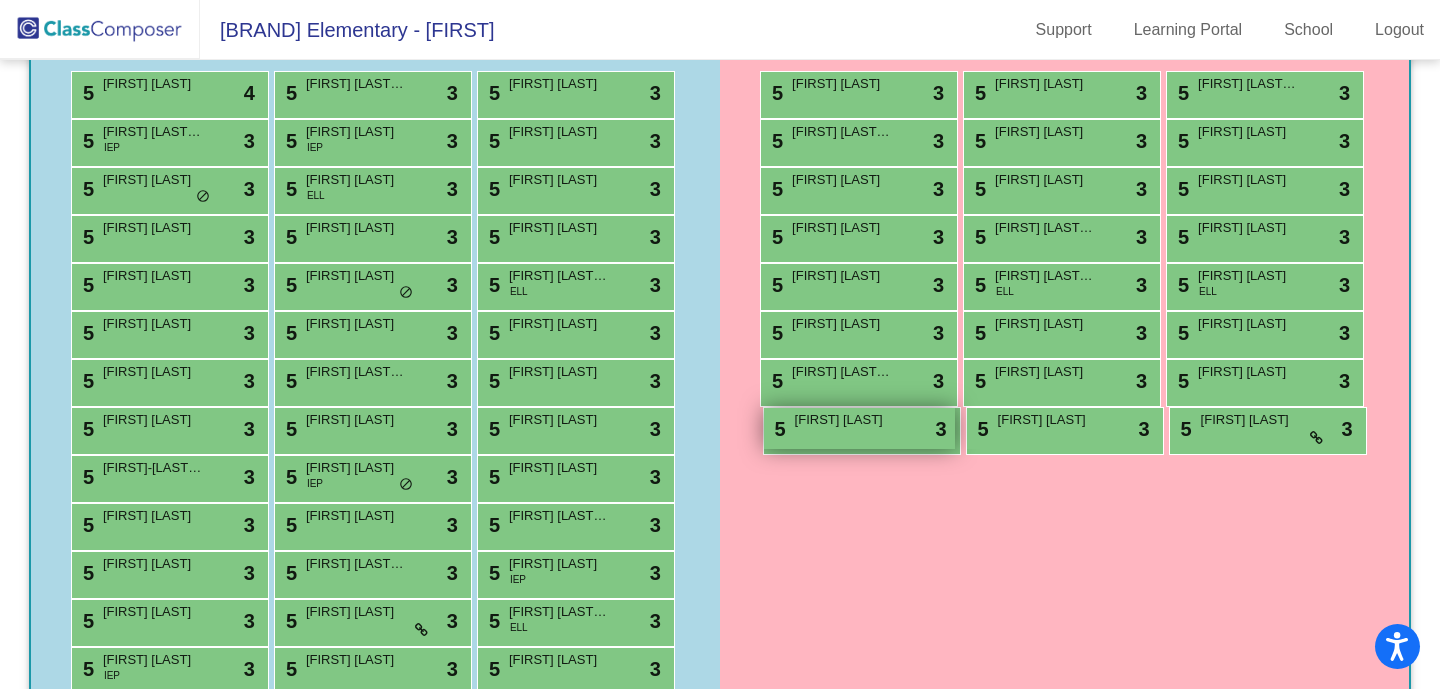 click on "5 Riley Robinson lock do_not_disturb_alt 3" at bounding box center (859, 428) 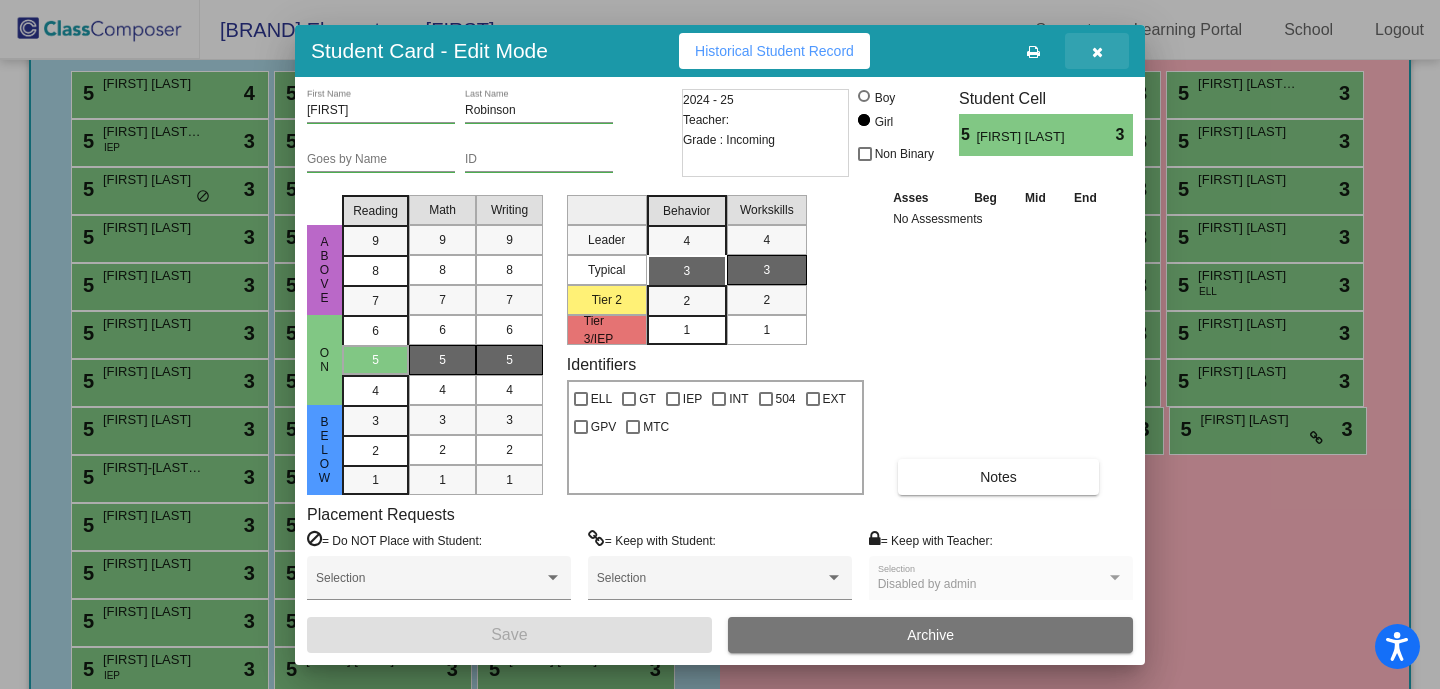 click at bounding box center (1097, 51) 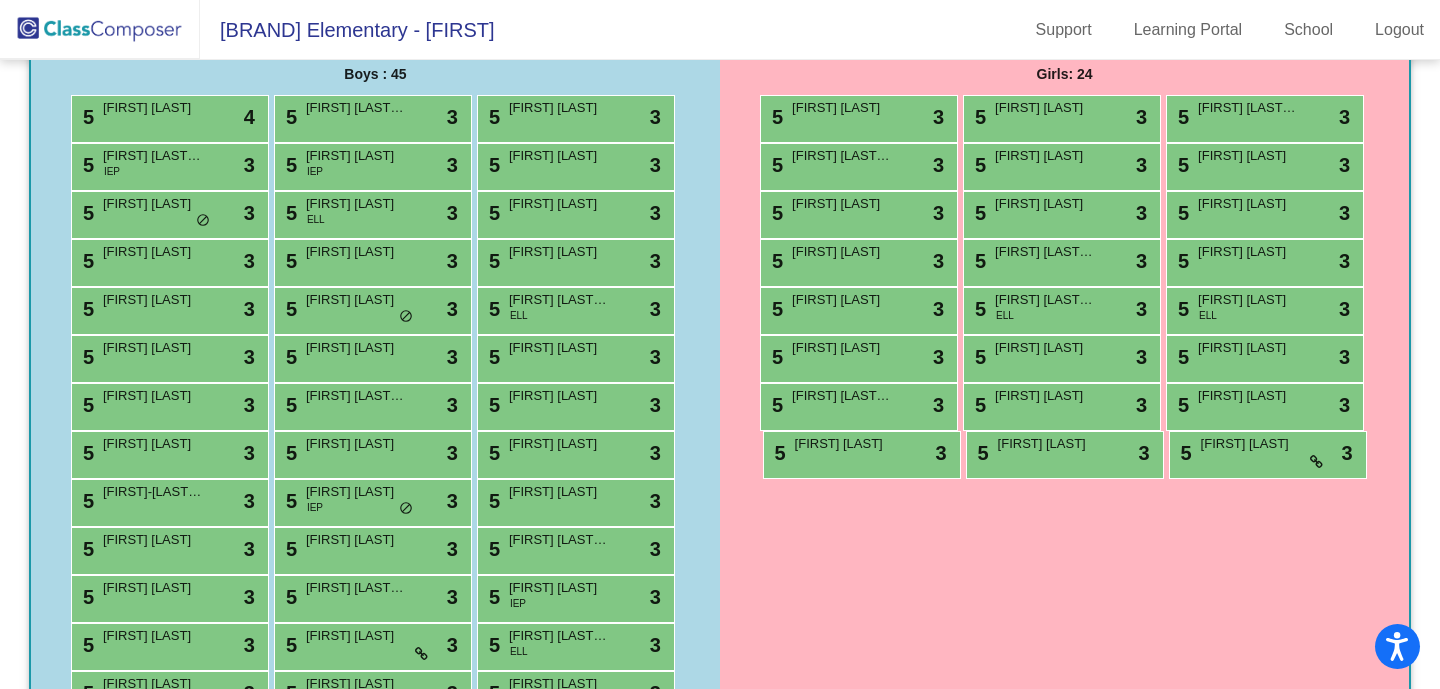 scroll, scrollTop: 572, scrollLeft: 0, axis: vertical 